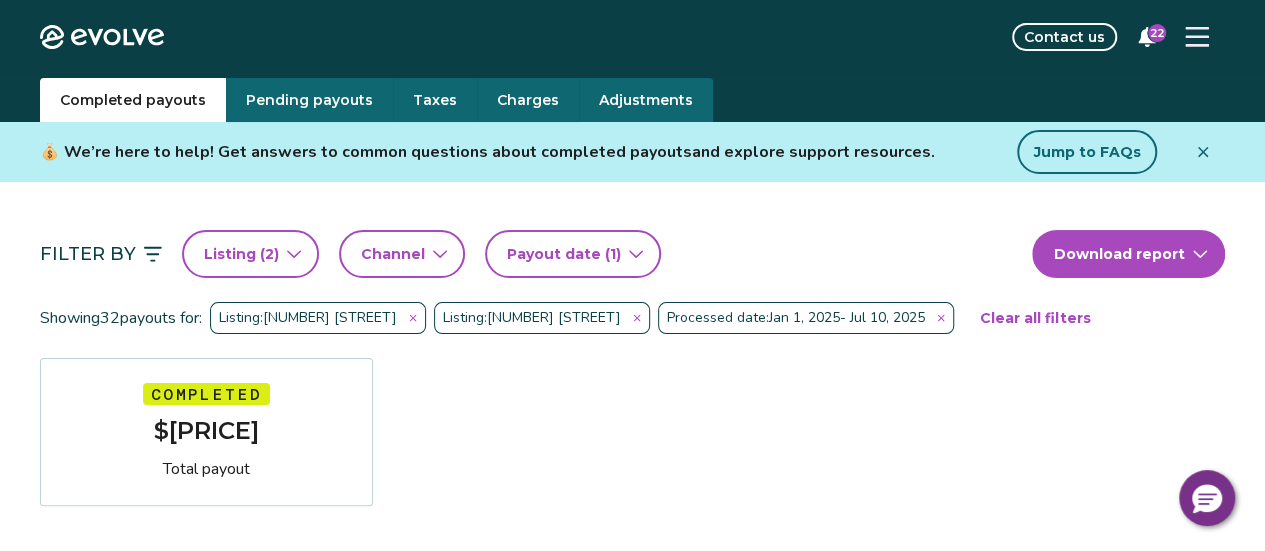 scroll, scrollTop: 0, scrollLeft: 0, axis: both 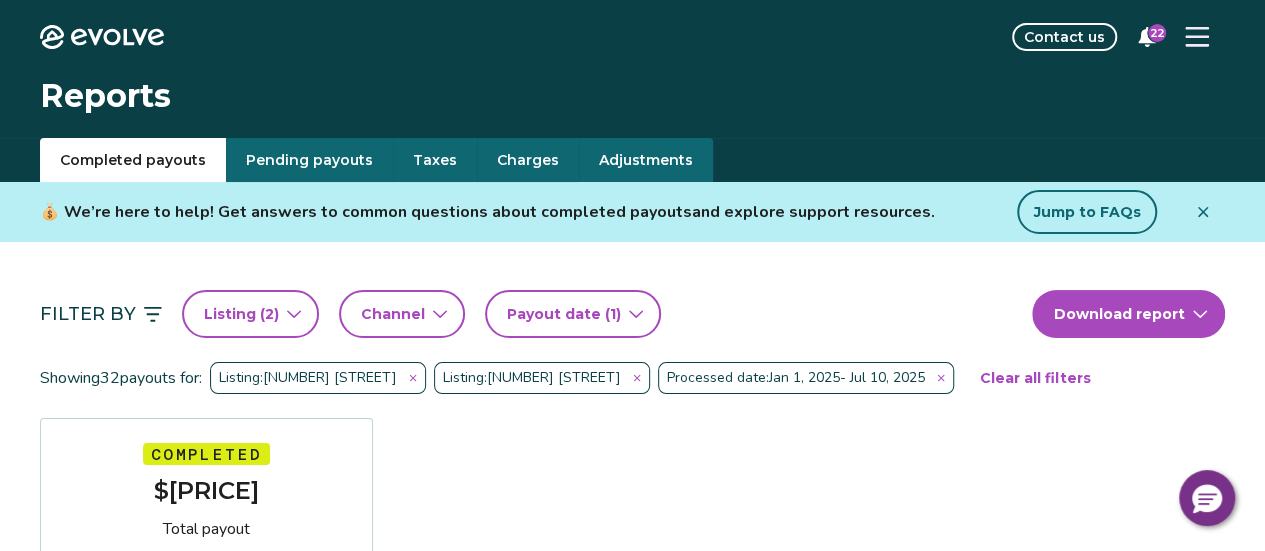 click on "Evolve" 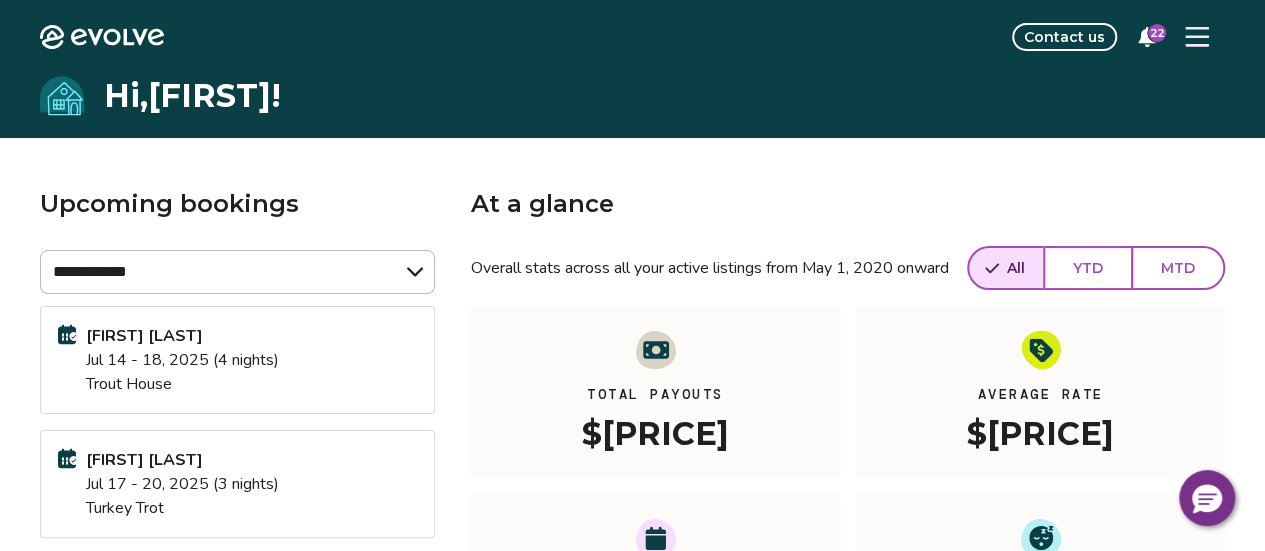 click 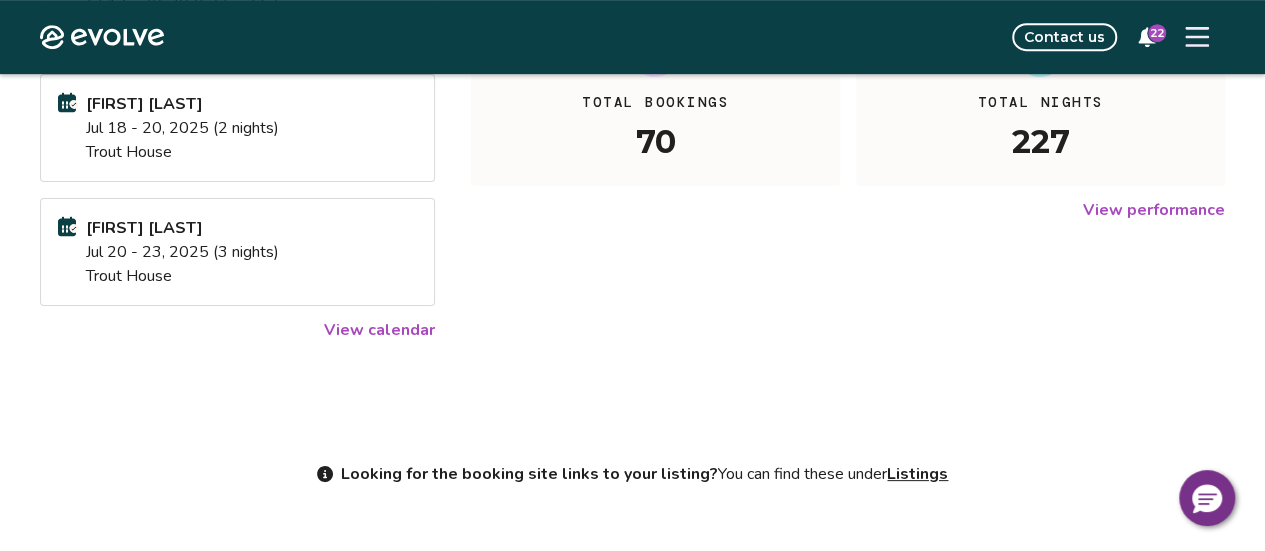 scroll, scrollTop: 486, scrollLeft: 0, axis: vertical 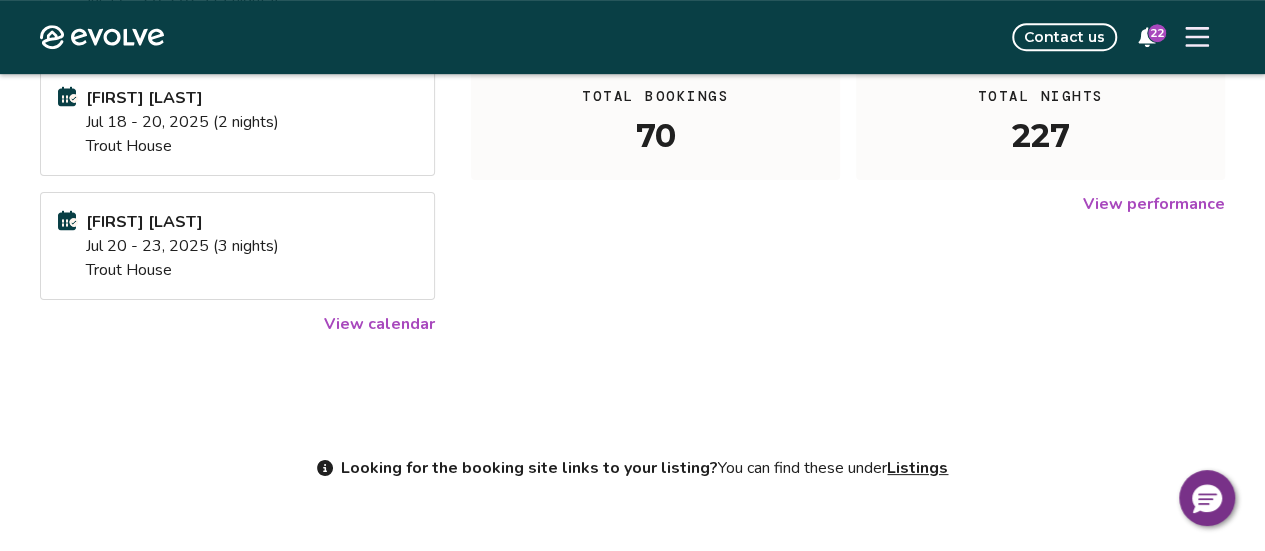 click on "View calendar" at bounding box center [379, 324] 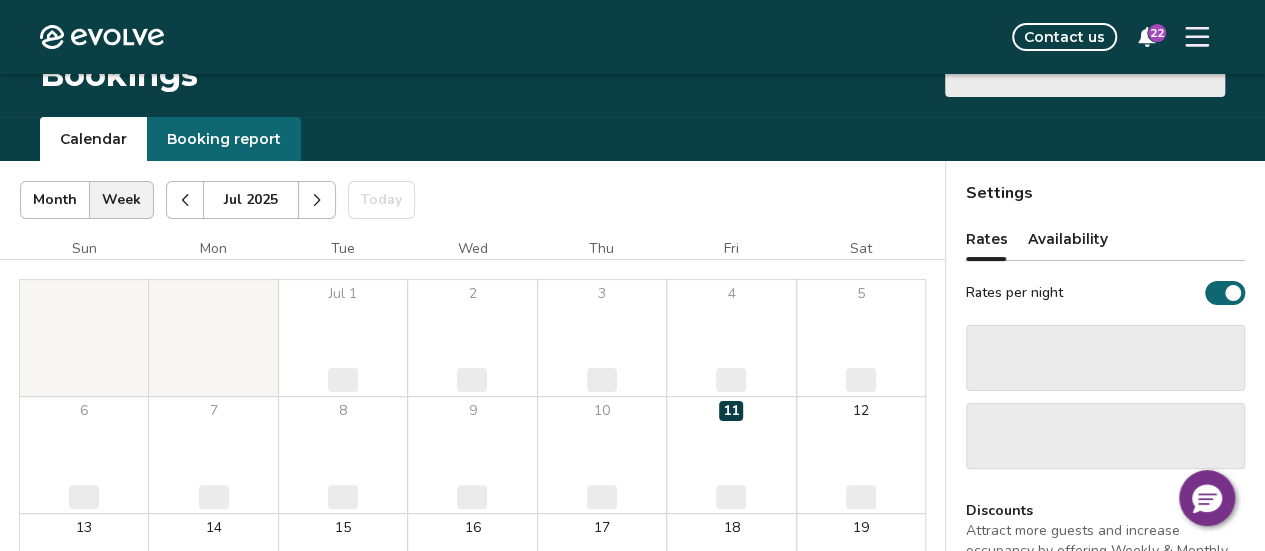 scroll, scrollTop: 0, scrollLeft: 0, axis: both 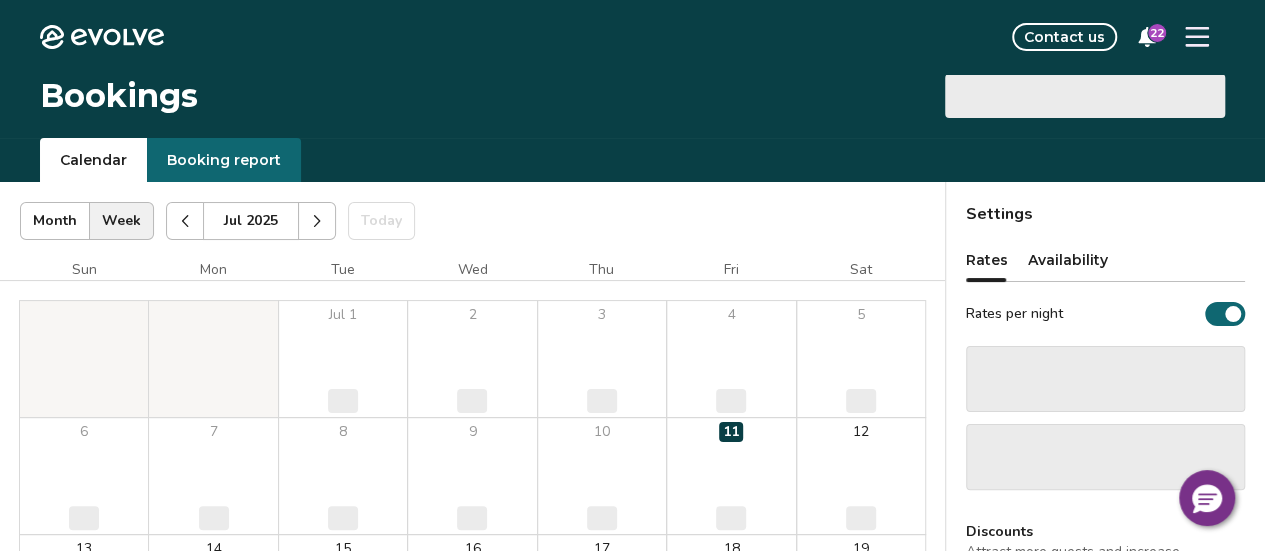click on "‌" at bounding box center (1085, 96) 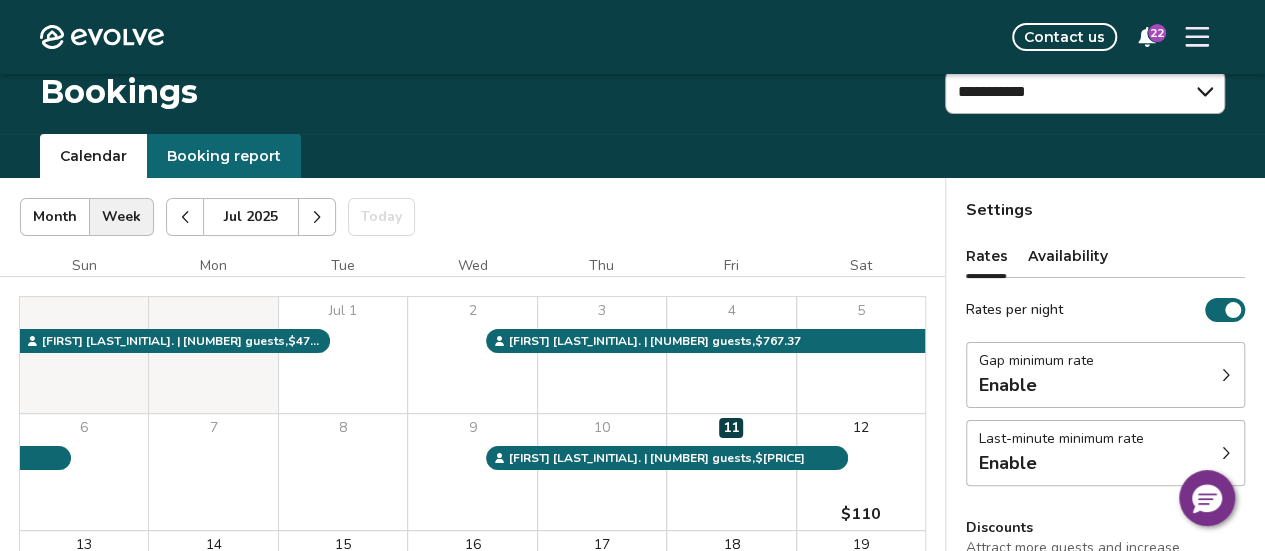 scroll, scrollTop: 0, scrollLeft: 0, axis: both 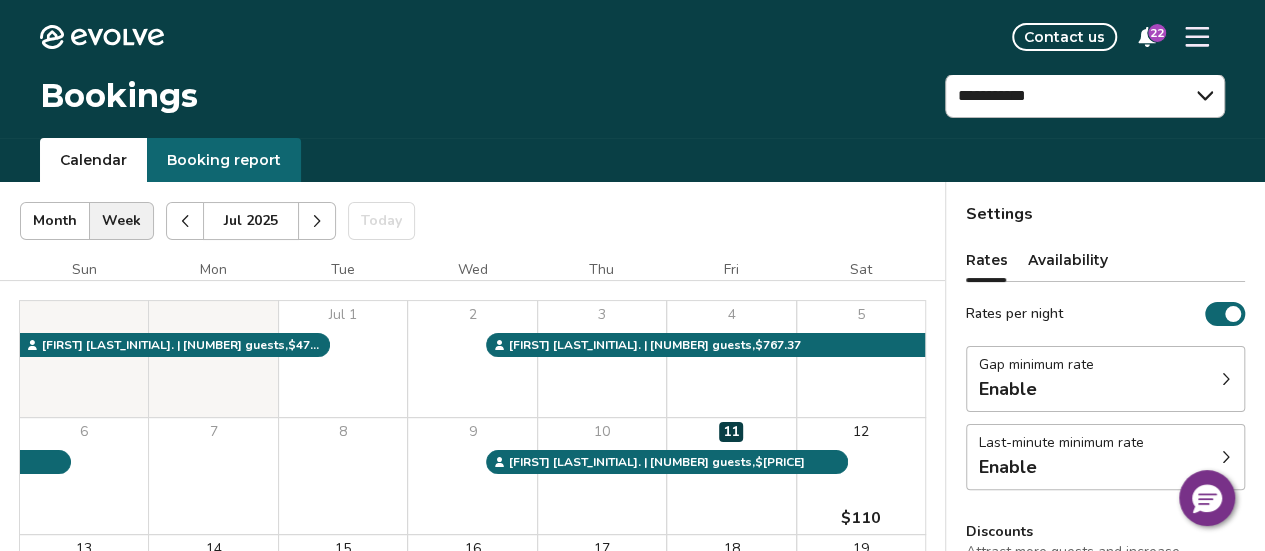 click 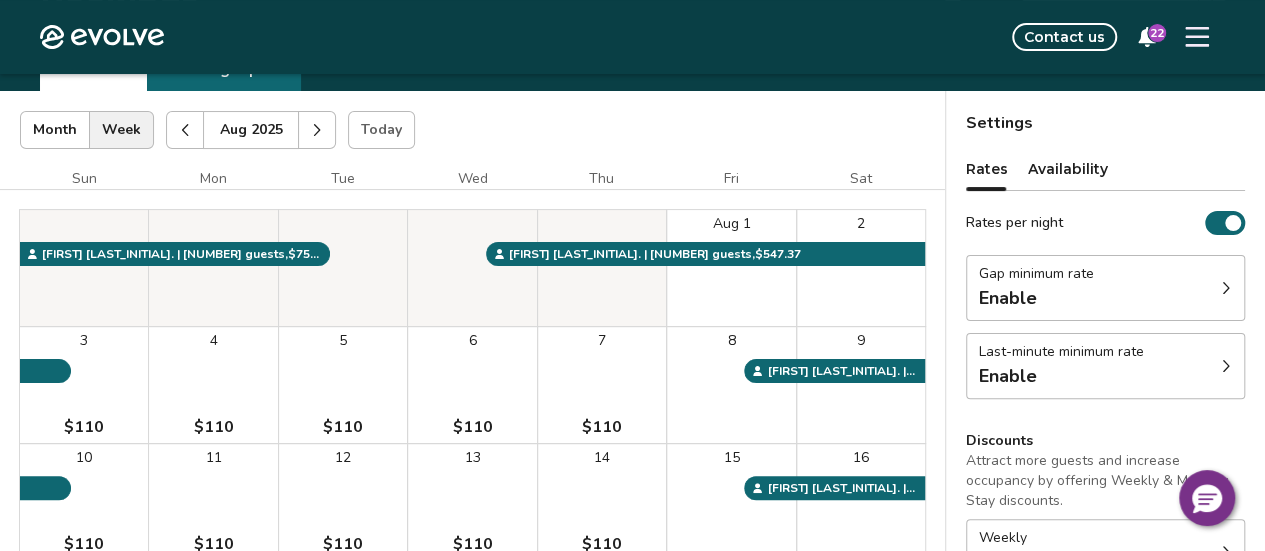 scroll, scrollTop: 0, scrollLeft: 0, axis: both 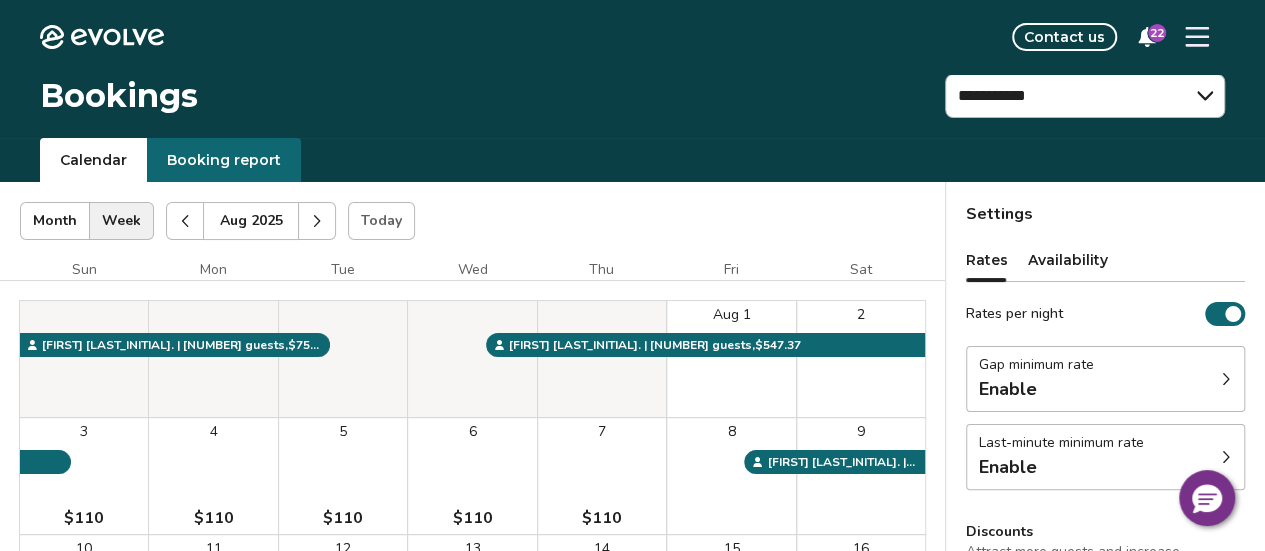 click 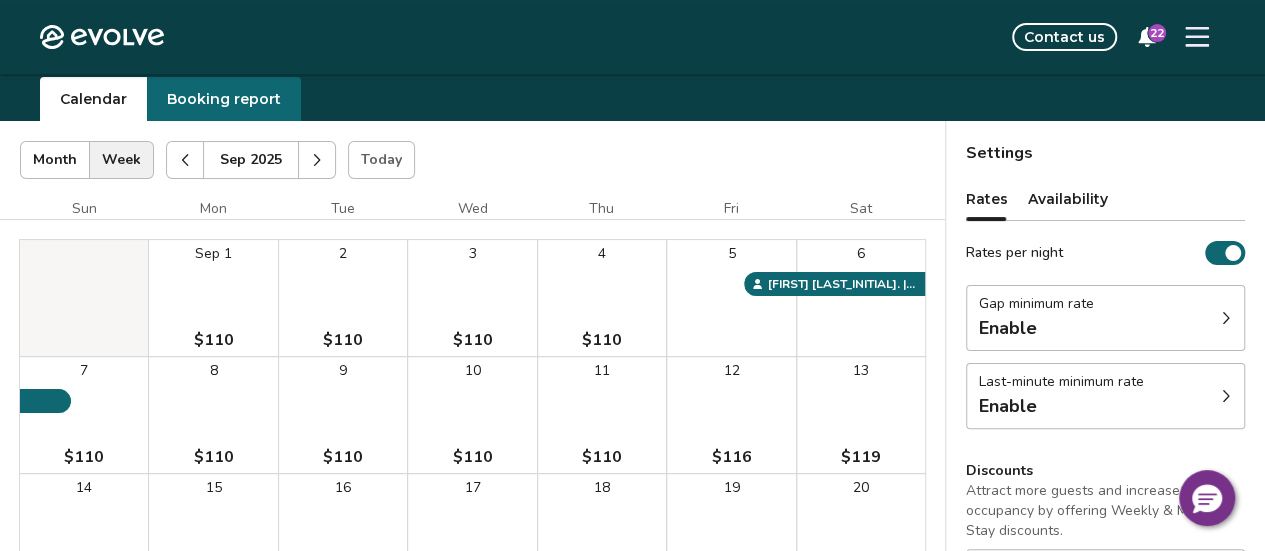 scroll, scrollTop: 59, scrollLeft: 0, axis: vertical 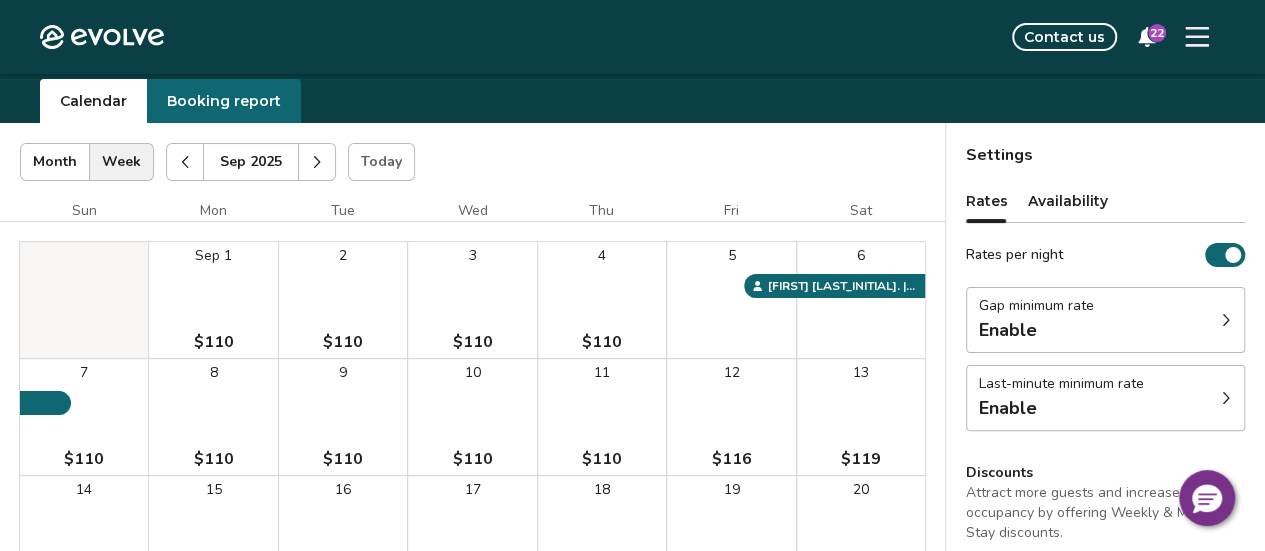 click at bounding box center (317, 162) 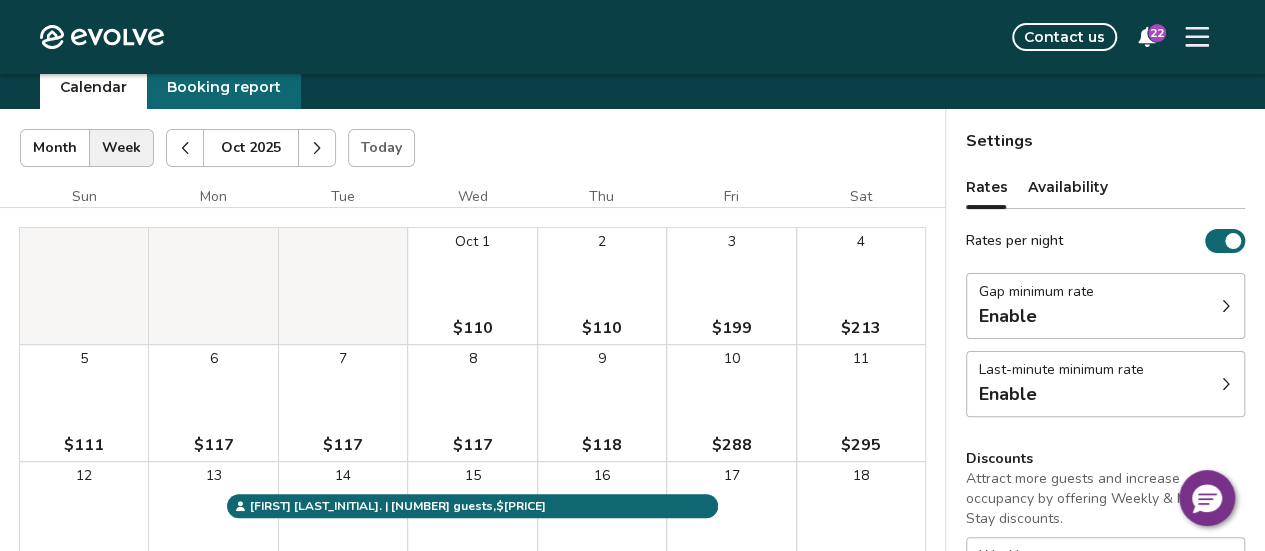 scroll, scrollTop: 0, scrollLeft: 0, axis: both 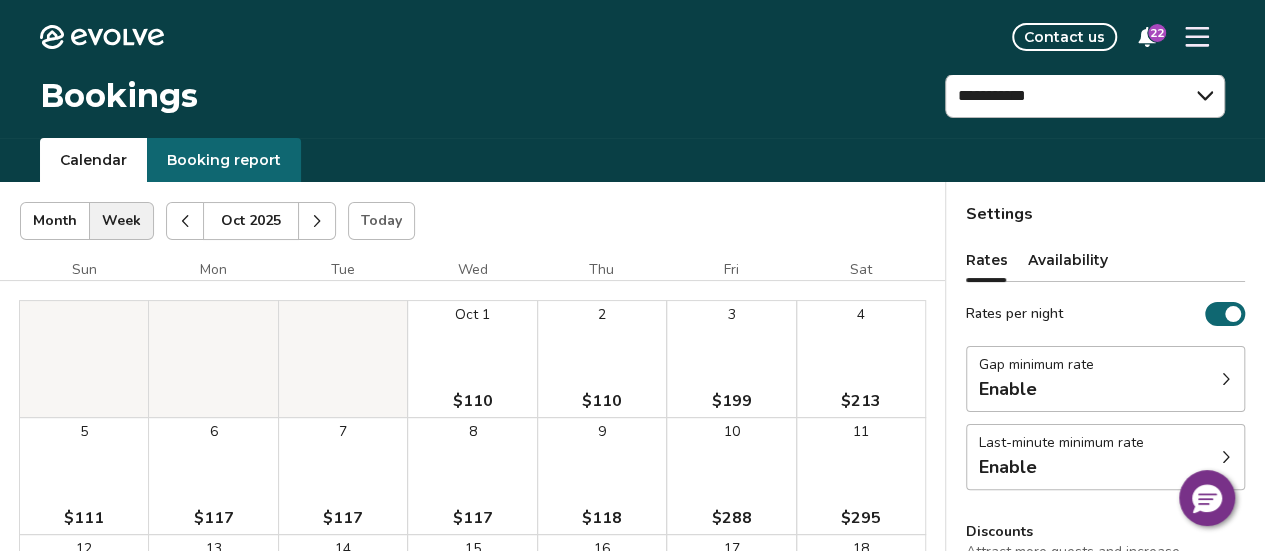 click 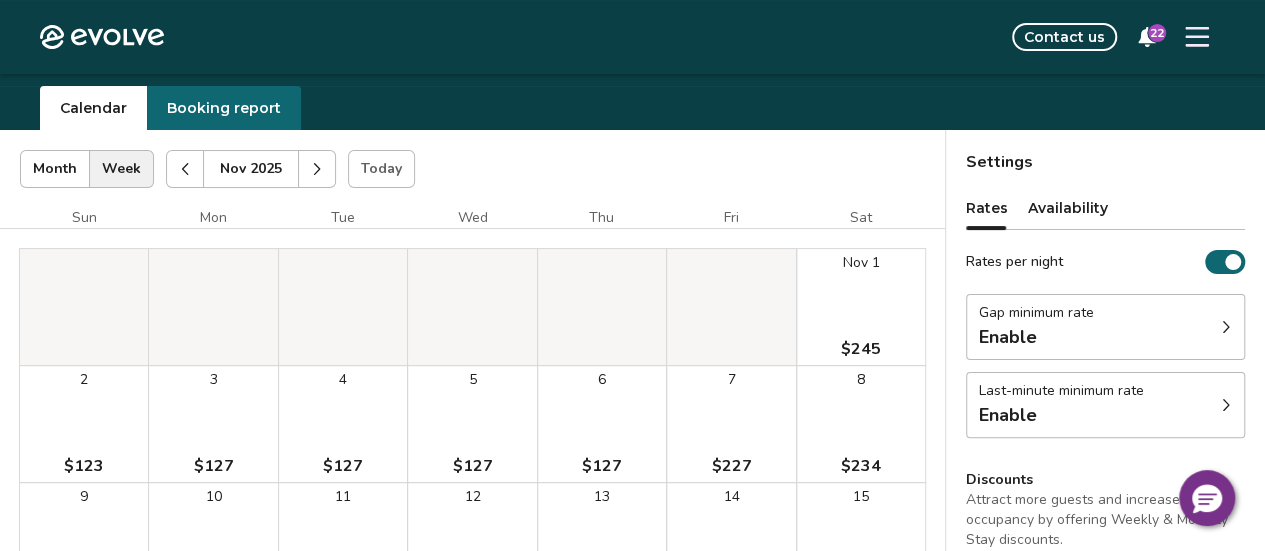 scroll, scrollTop: 39, scrollLeft: 0, axis: vertical 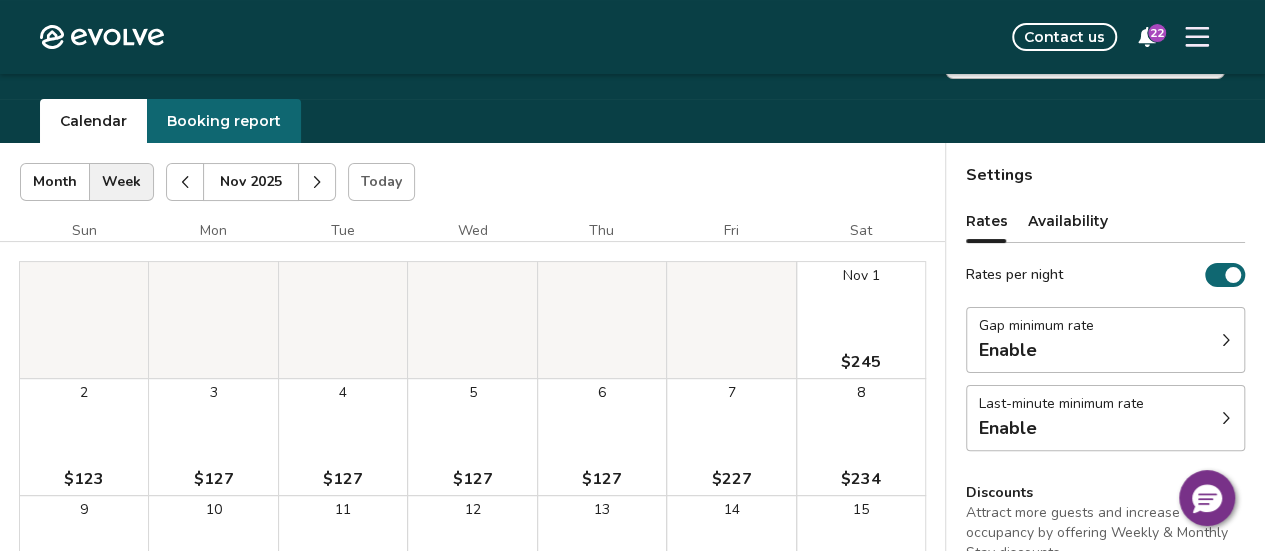 click 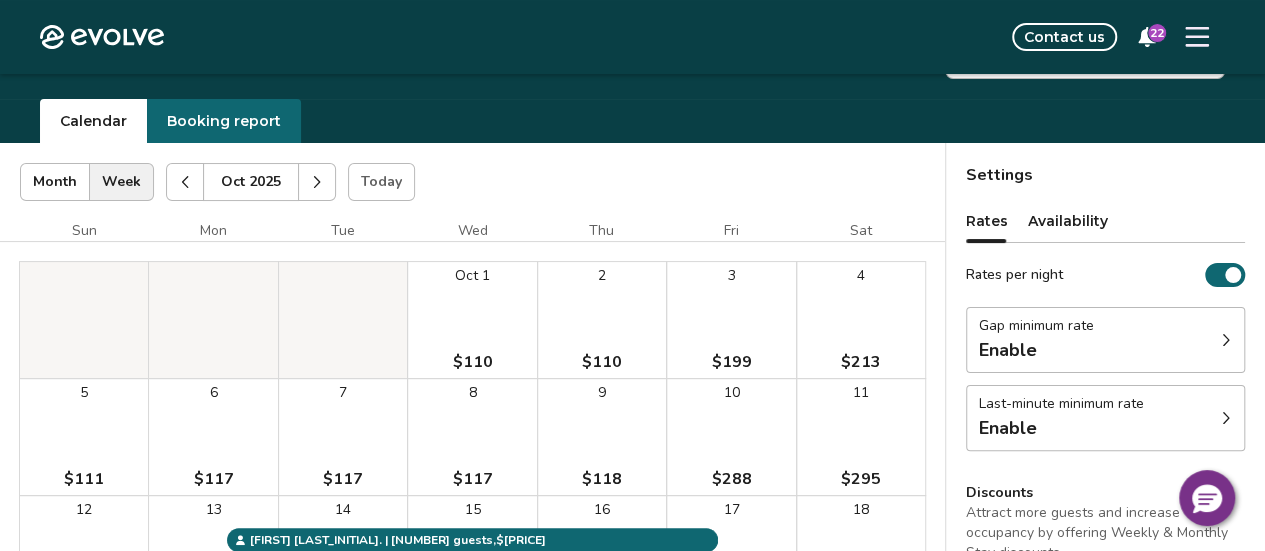 click 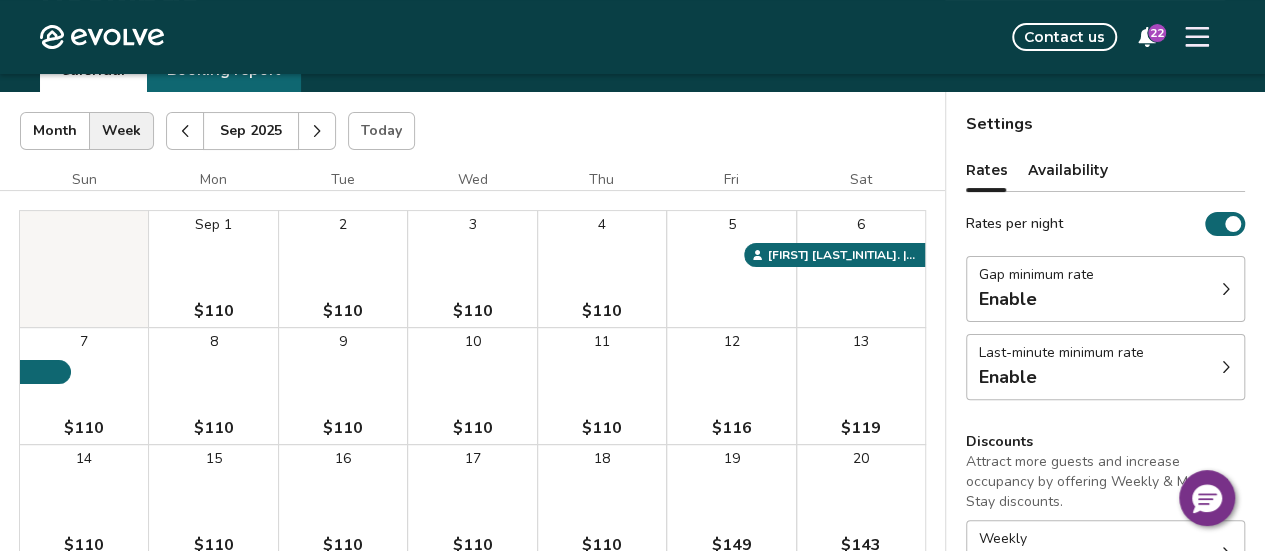 scroll, scrollTop: 90, scrollLeft: 0, axis: vertical 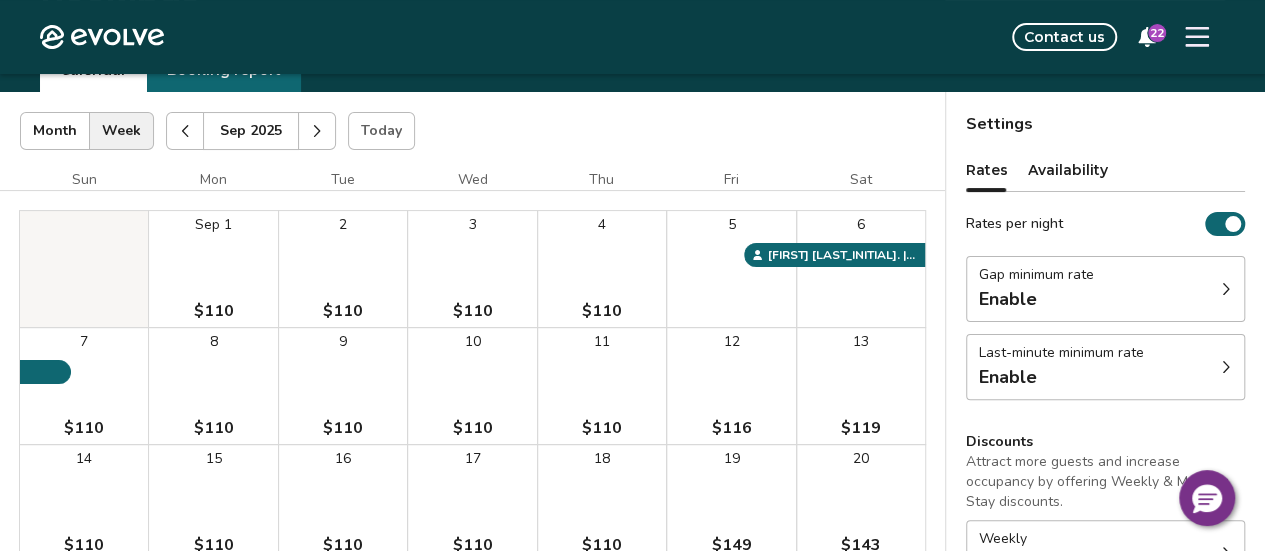 click on "Availability" at bounding box center (1068, 170) 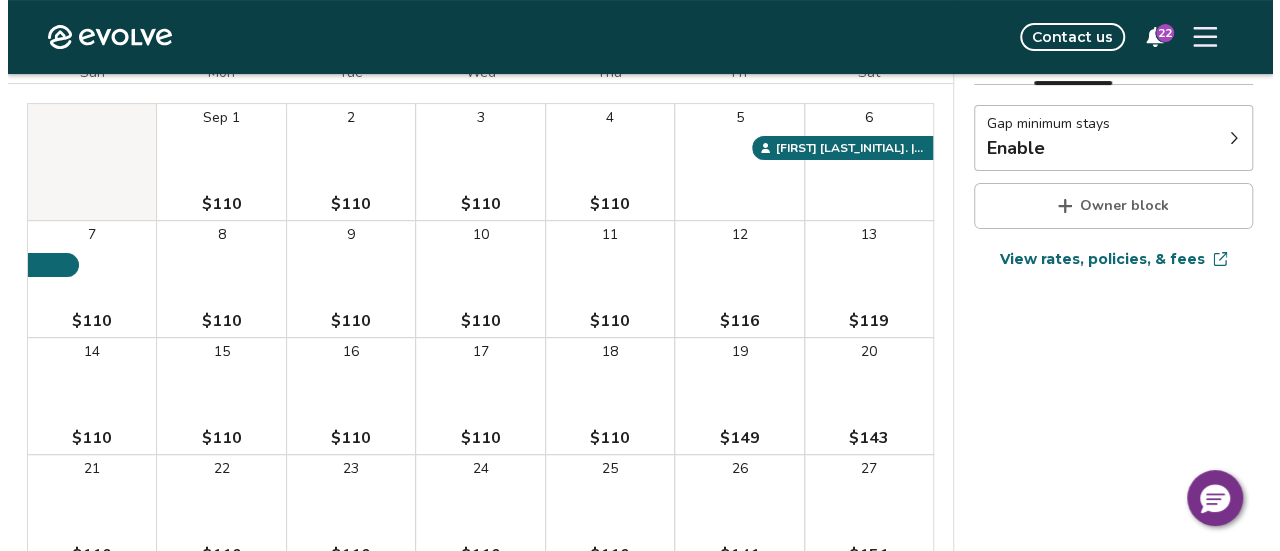 scroll, scrollTop: 198, scrollLeft: 0, axis: vertical 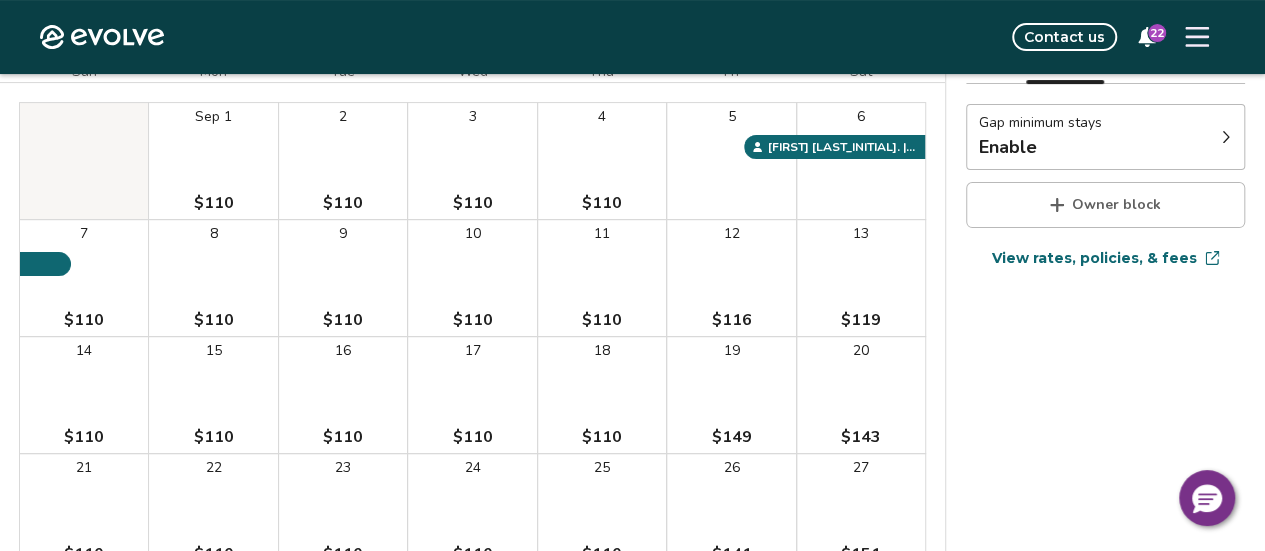 click on "Owner block" at bounding box center (1105, 205) 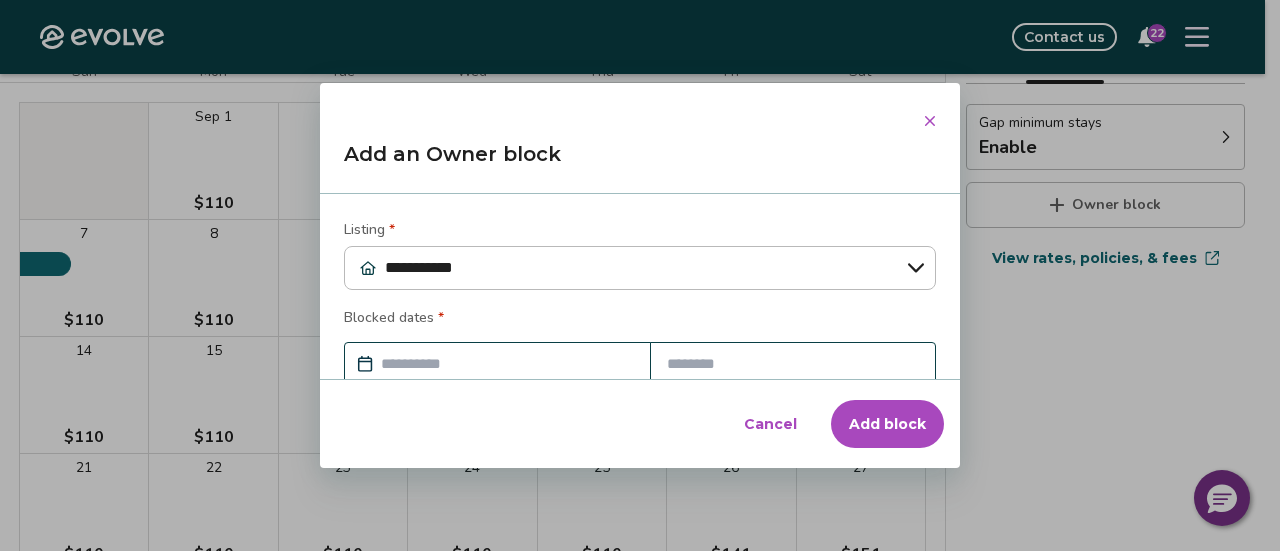 click at bounding box center (507, 364) 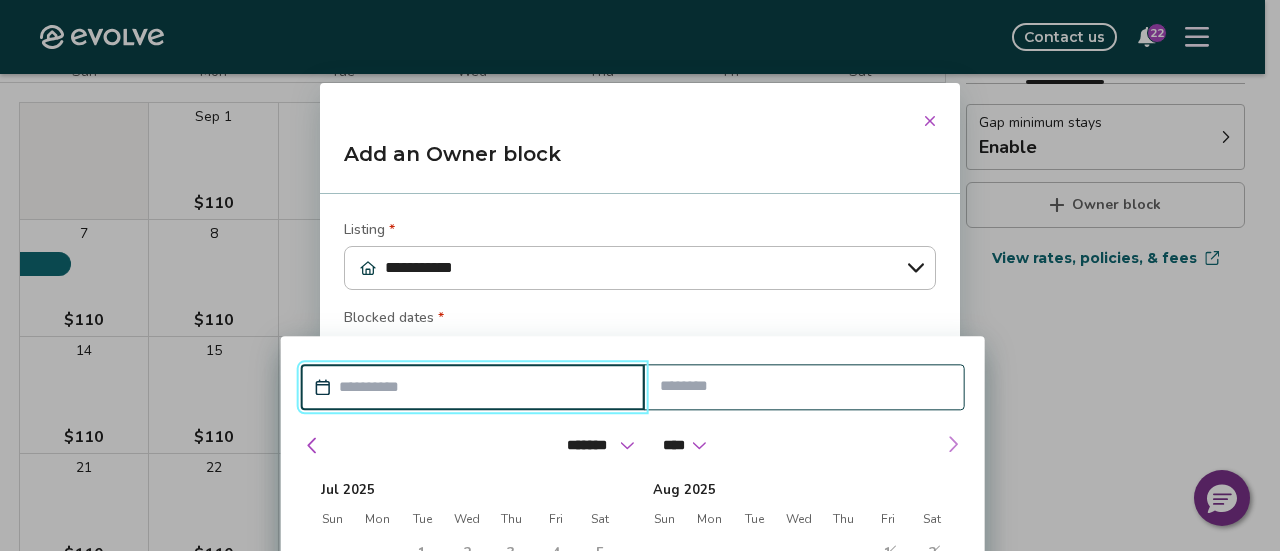 click at bounding box center [953, 444] 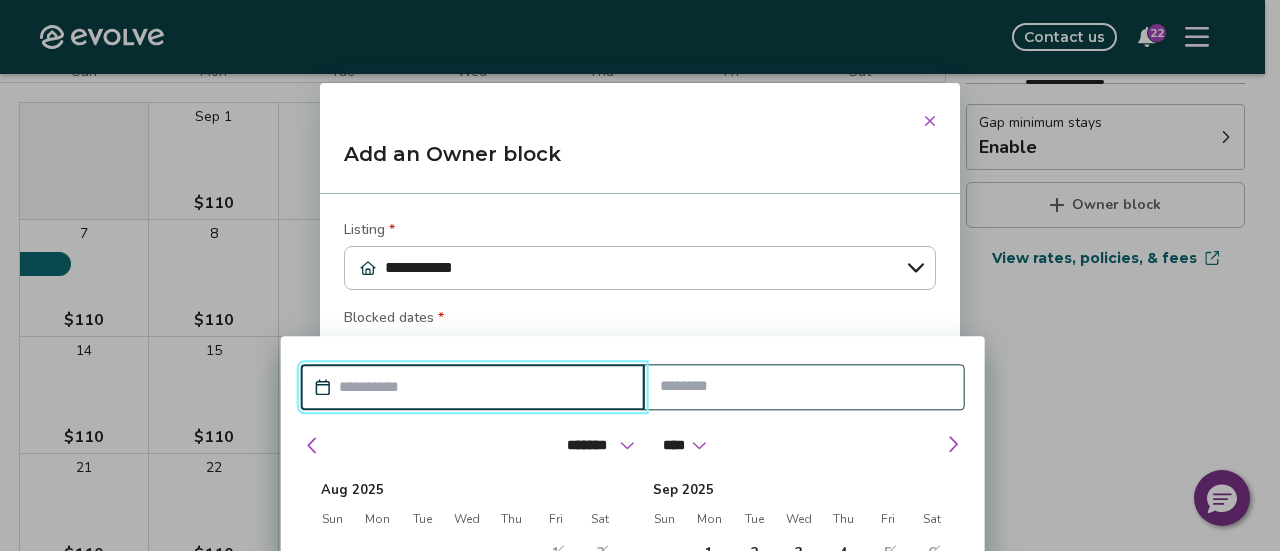 click at bounding box center (483, 387) 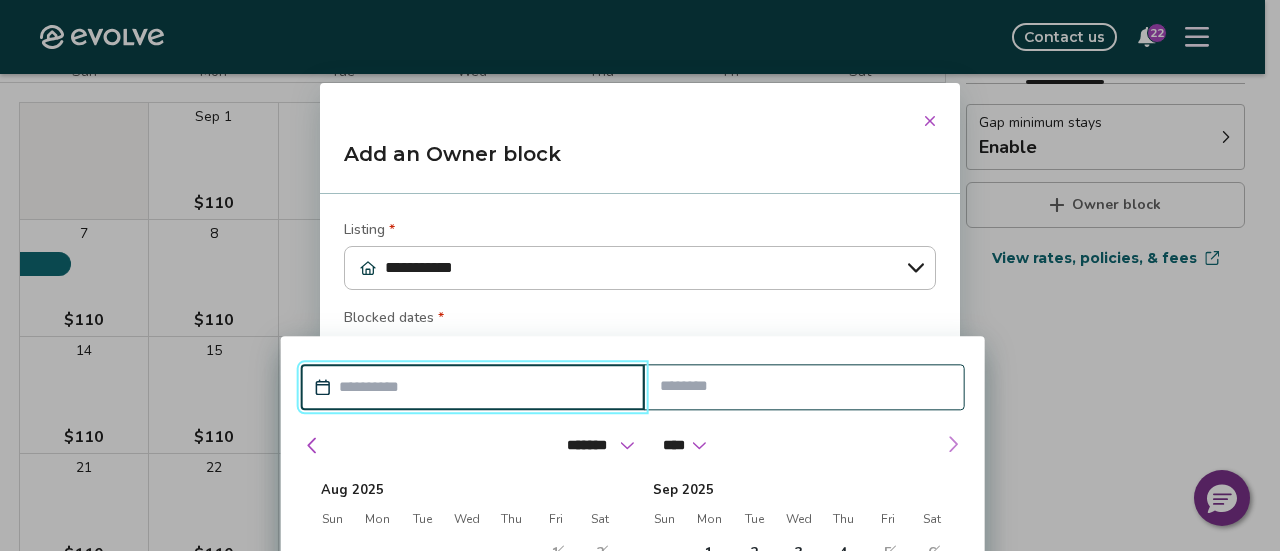 click at bounding box center (953, 444) 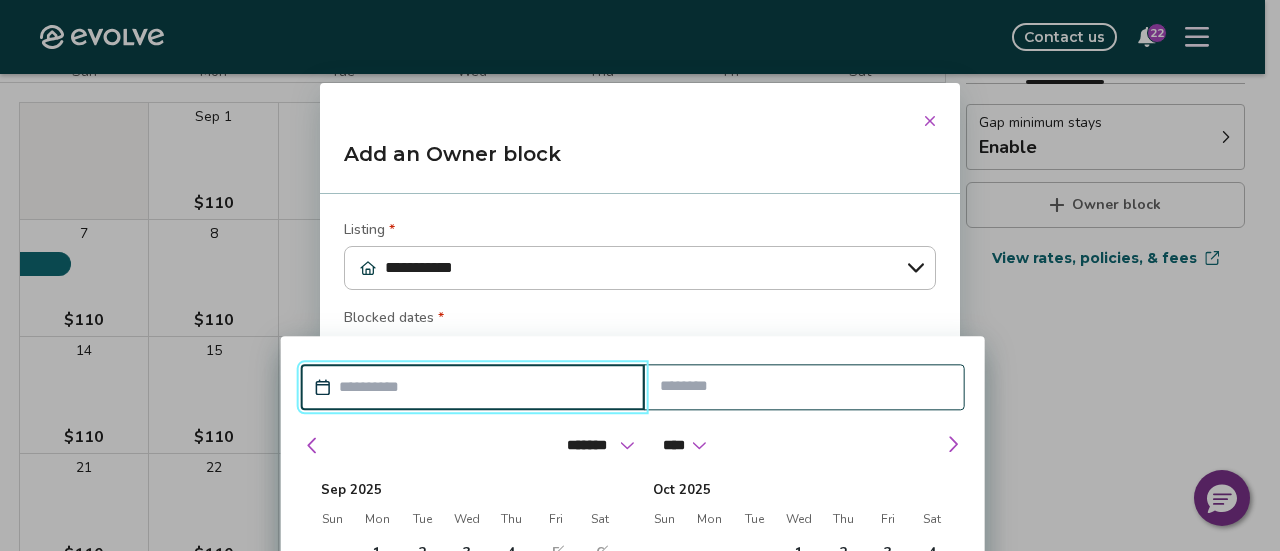 click at bounding box center (483, 387) 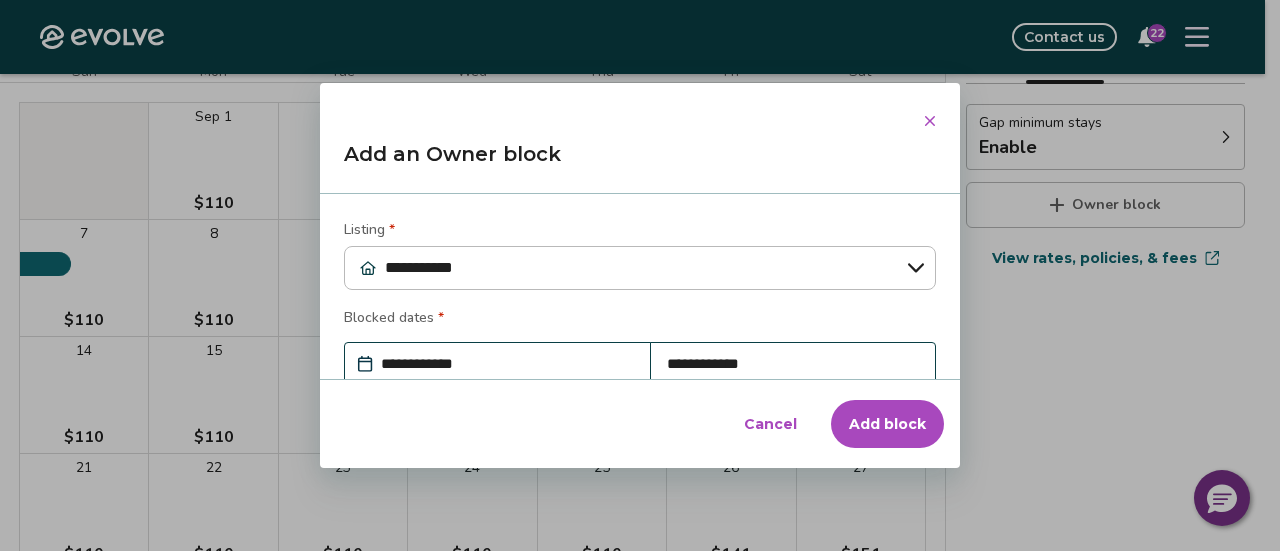 type on "*" 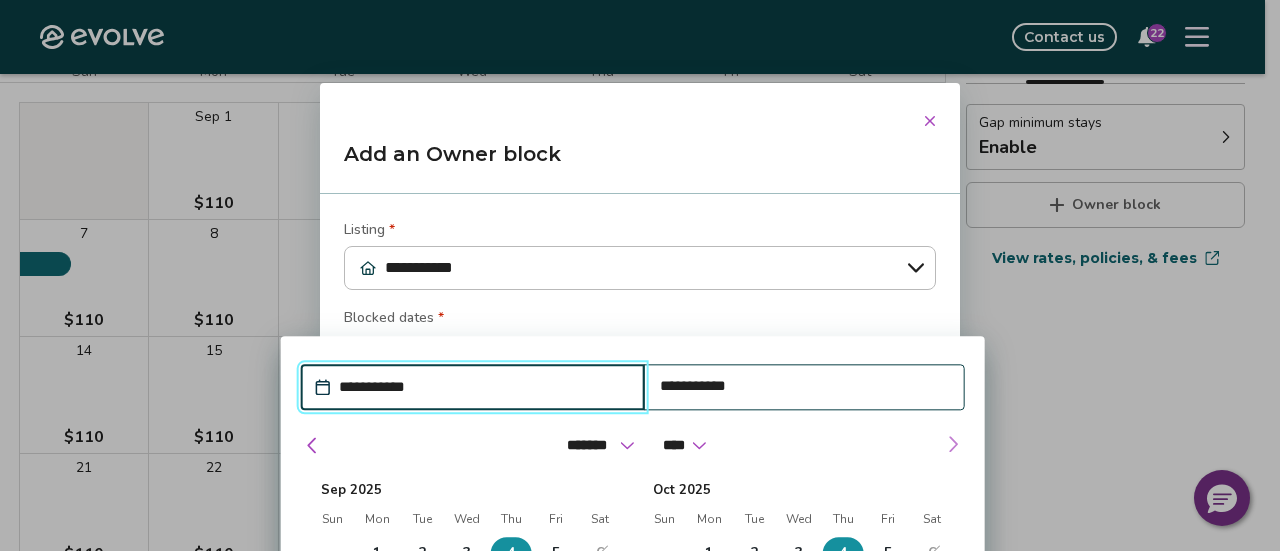 click at bounding box center (953, 444) 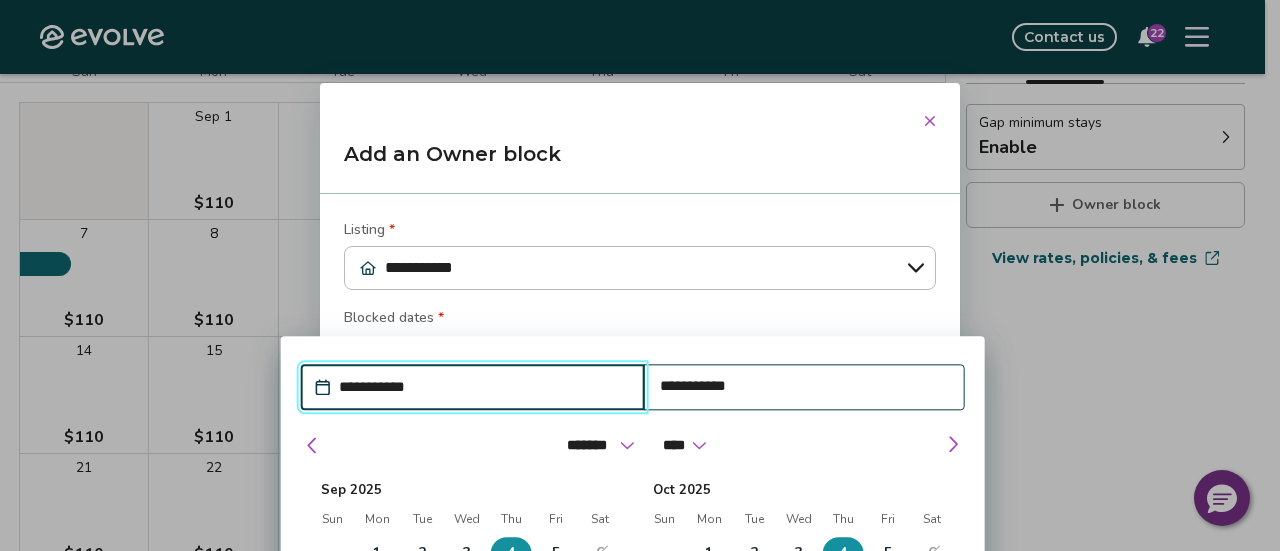 click on "**********" at bounding box center (633, 612) 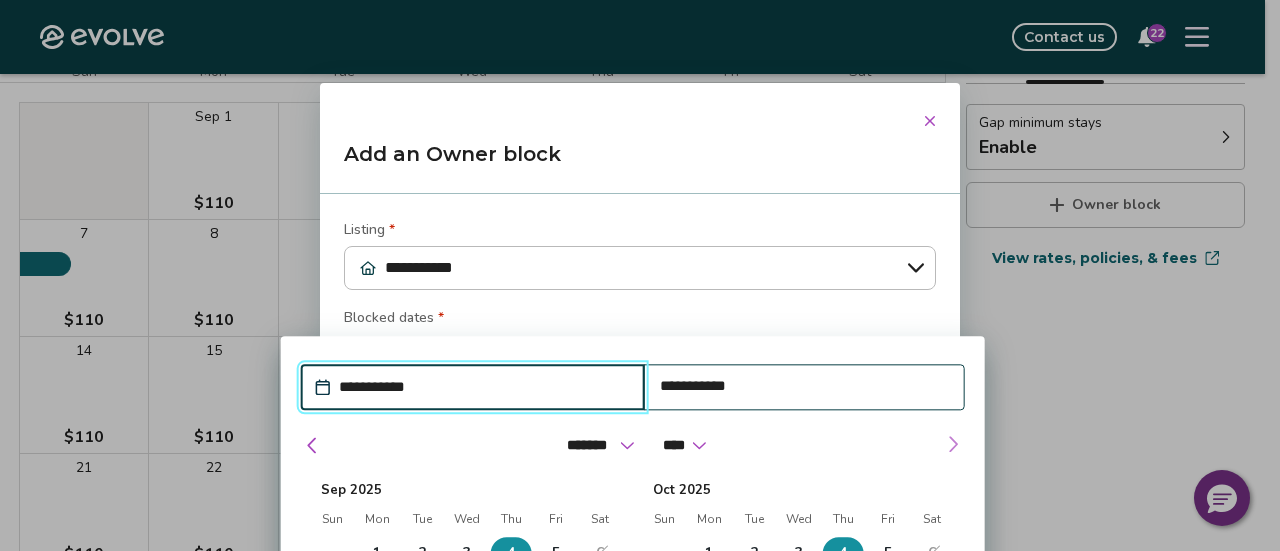 click at bounding box center (953, 444) 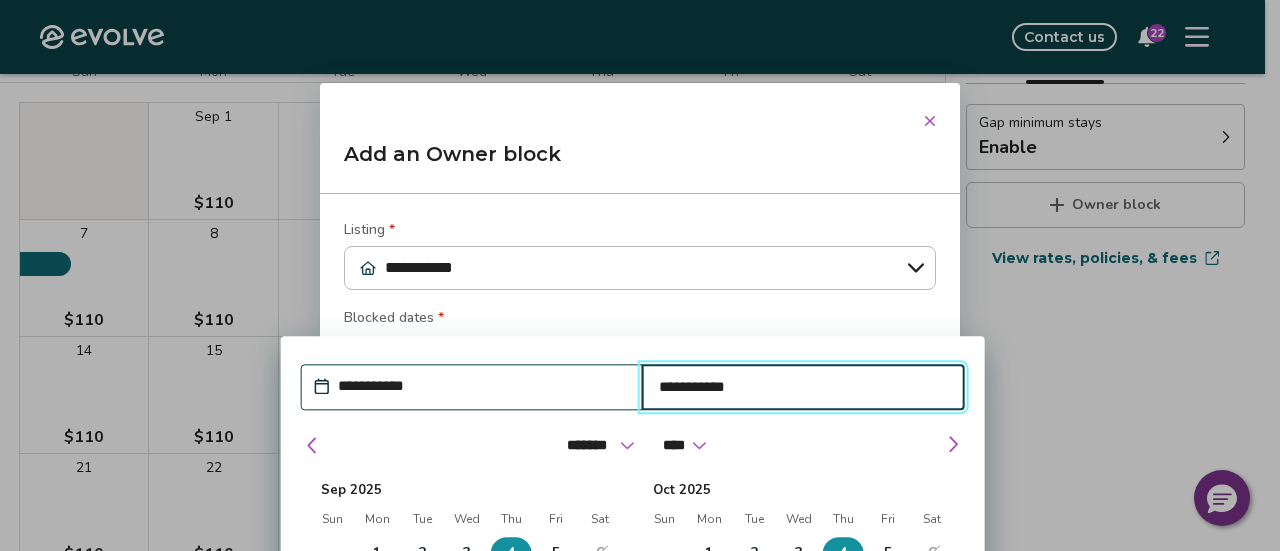 click on "**********" at bounding box center [803, 387] 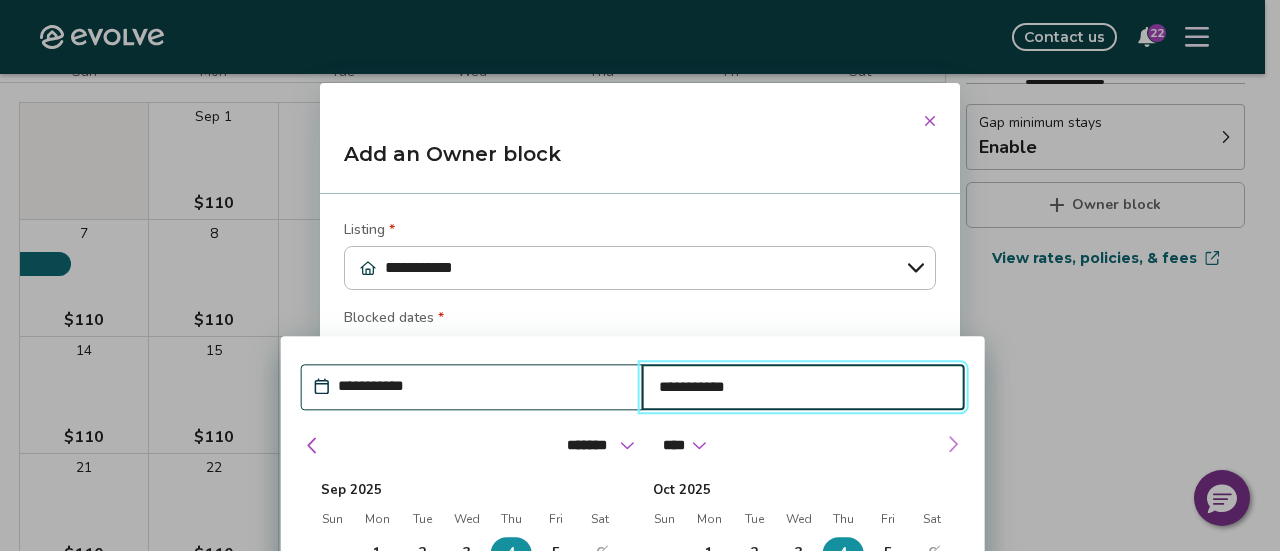 click at bounding box center (953, 444) 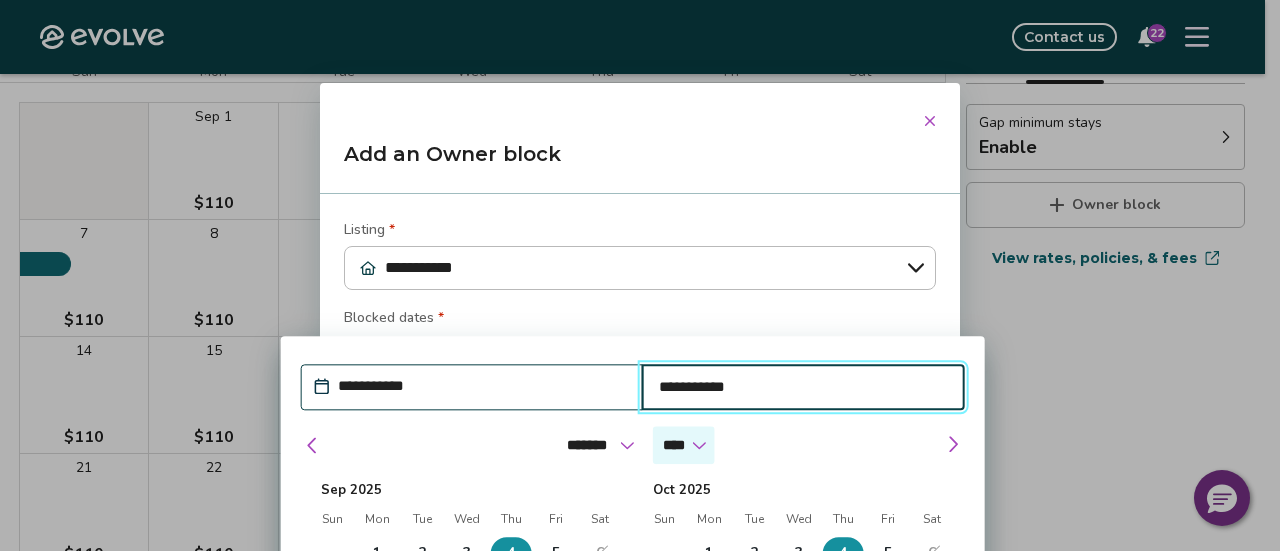 click on "****" at bounding box center [684, 445] 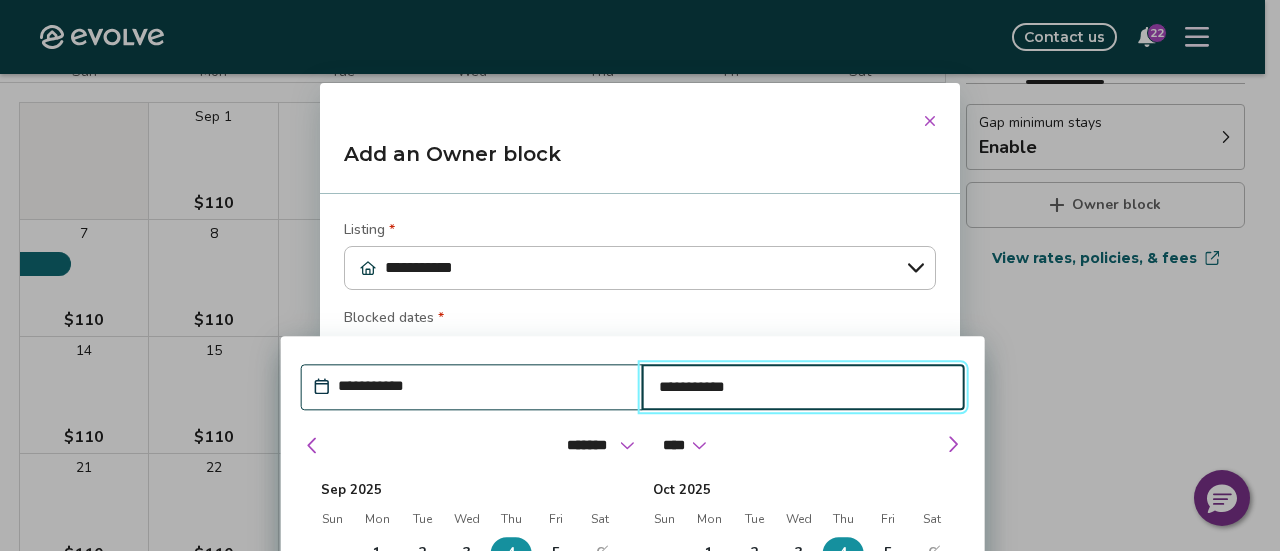 click on "Oct 2025" at bounding box center (799, 486) 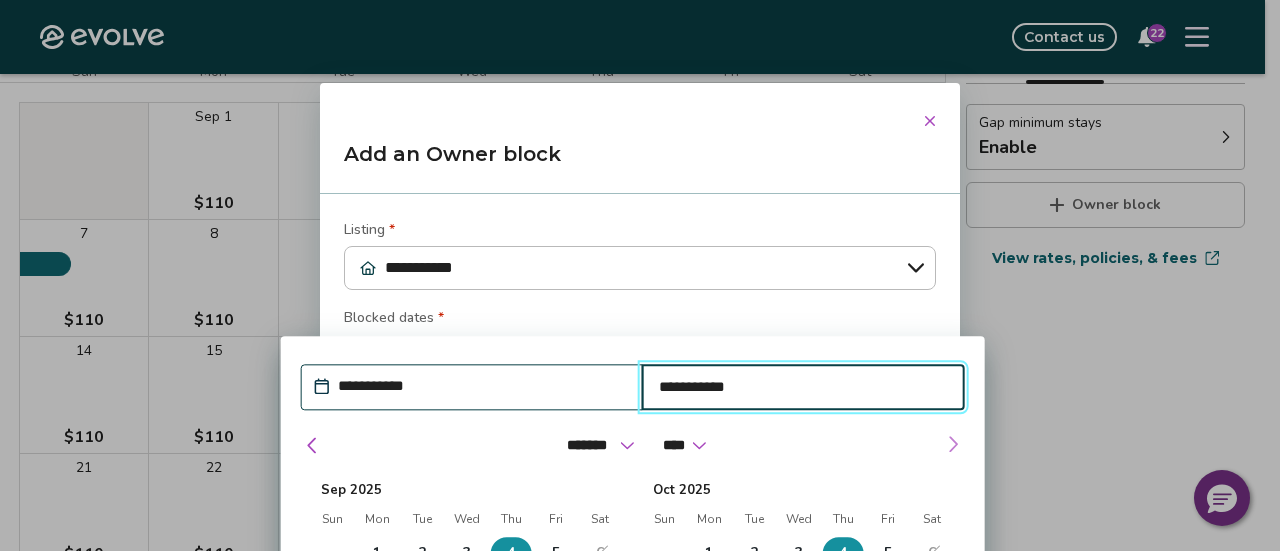 click at bounding box center [953, 444] 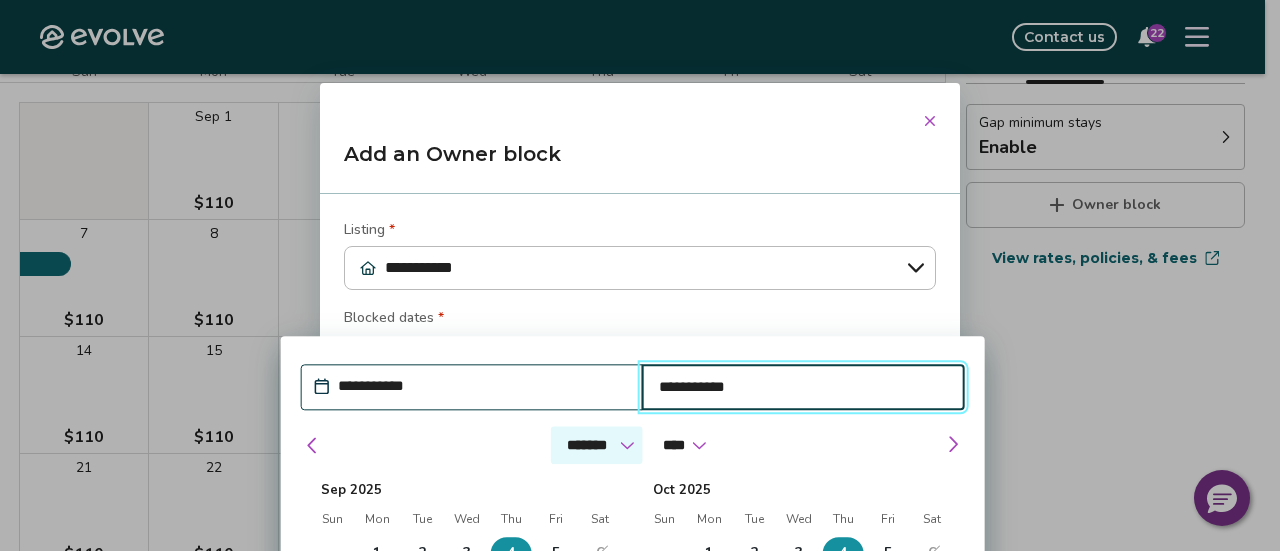 click on "******* ******** ***** ***** *** **** **** ****** ********* ******* ******** ********" at bounding box center [597, 445] 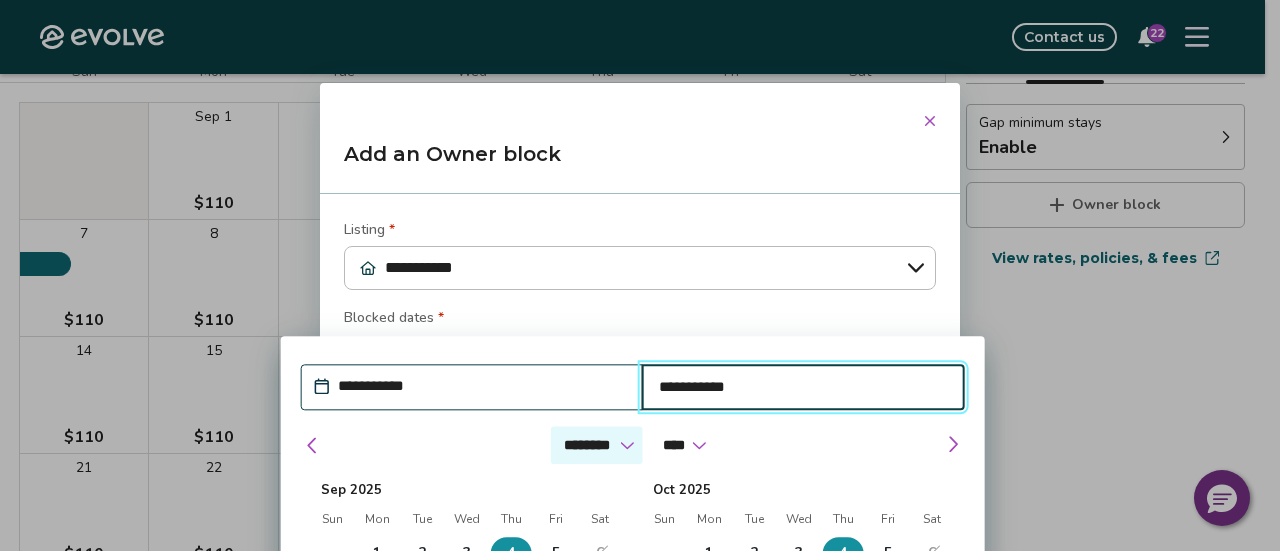 click on "******* ******** ***** ***** *** **** **** ****** ********* ******* ******** ********" at bounding box center [597, 445] 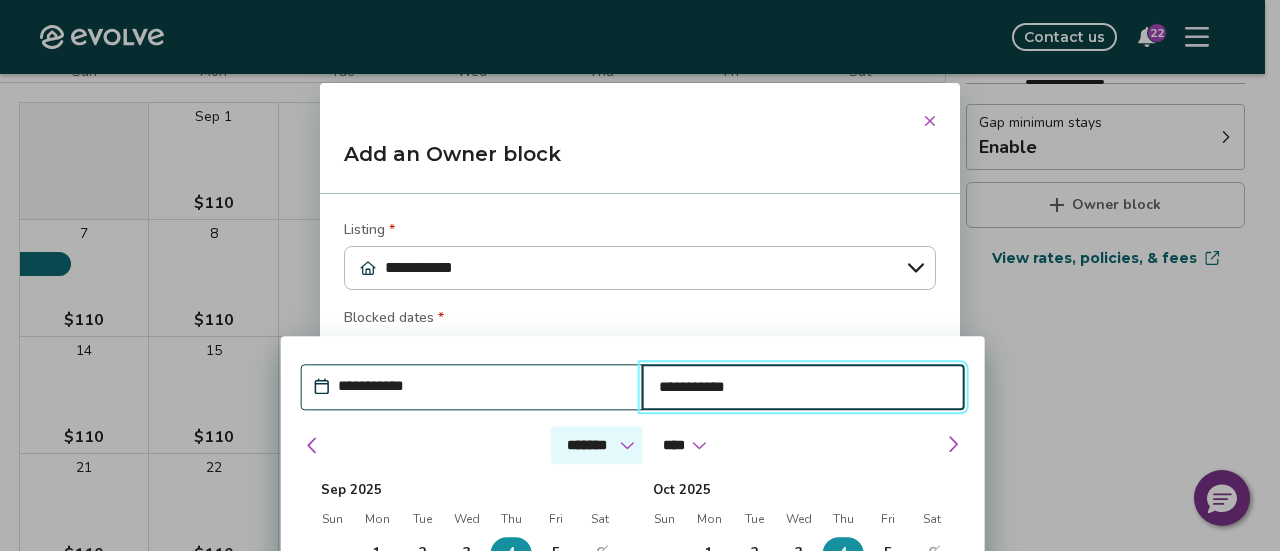 click on "******* ******** ***** ***** *** **** **** ****** ********* ******* ******** ********" at bounding box center (597, 445) 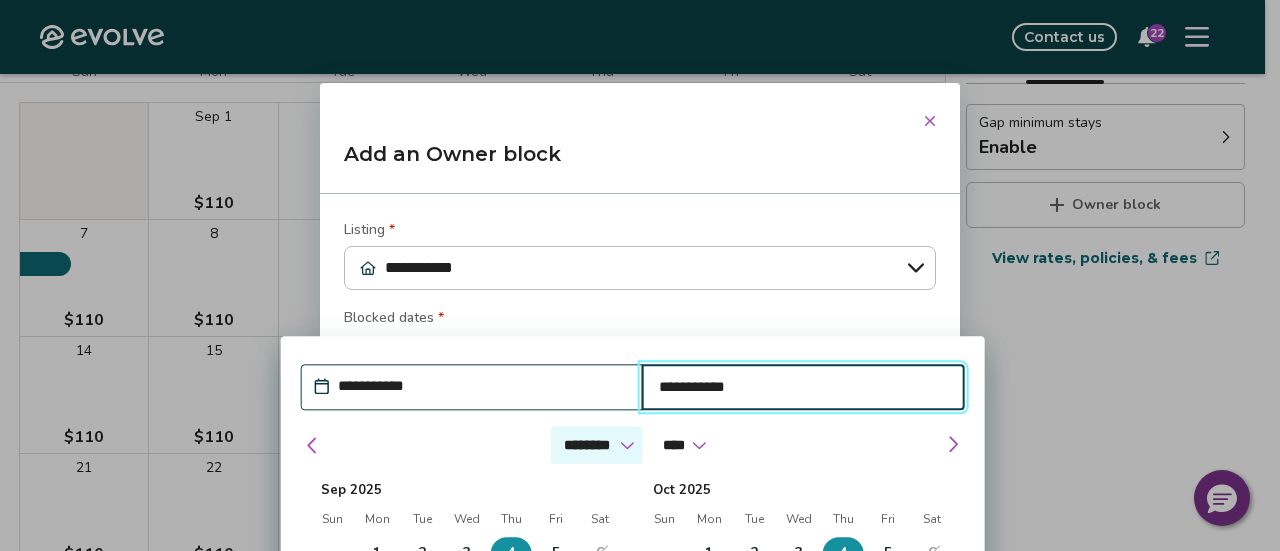 click on "******* ******** ***** ***** *** **** **** ****** ********* ******* ******** ********" at bounding box center [597, 445] 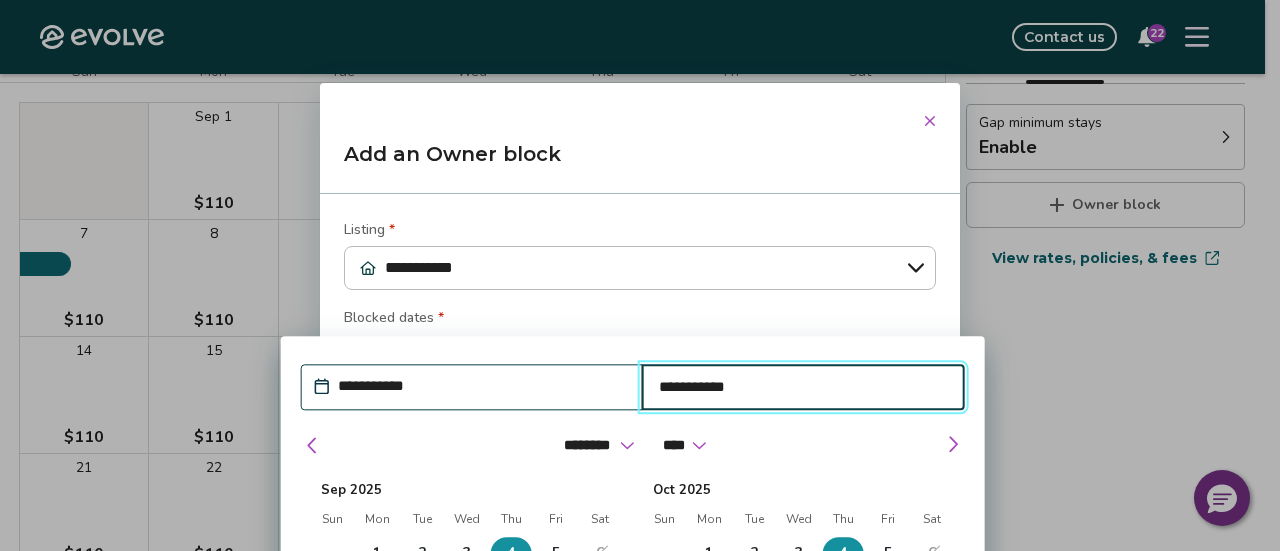 select on "*" 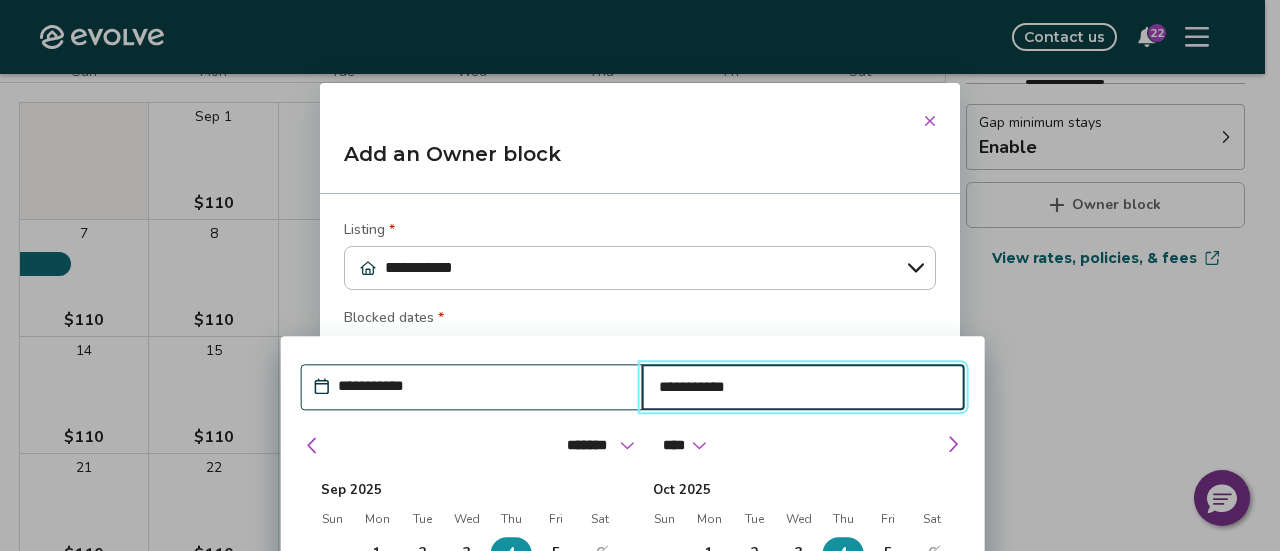click 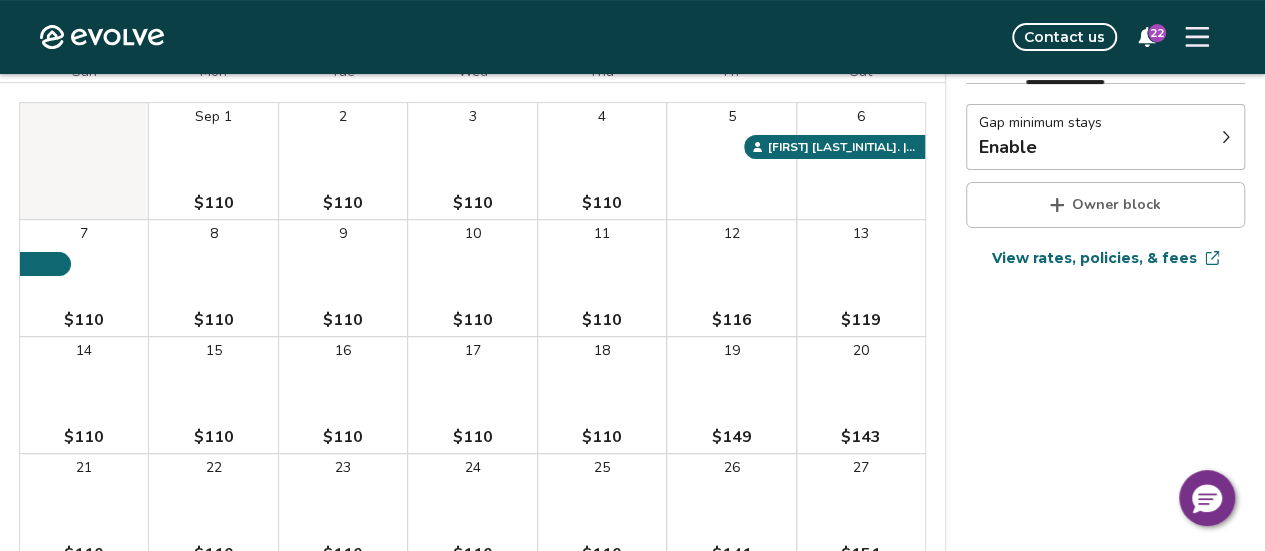 drag, startPoint x: 1058, startPoint y: 210, endPoint x: 1118, endPoint y: 211, distance: 60.00833 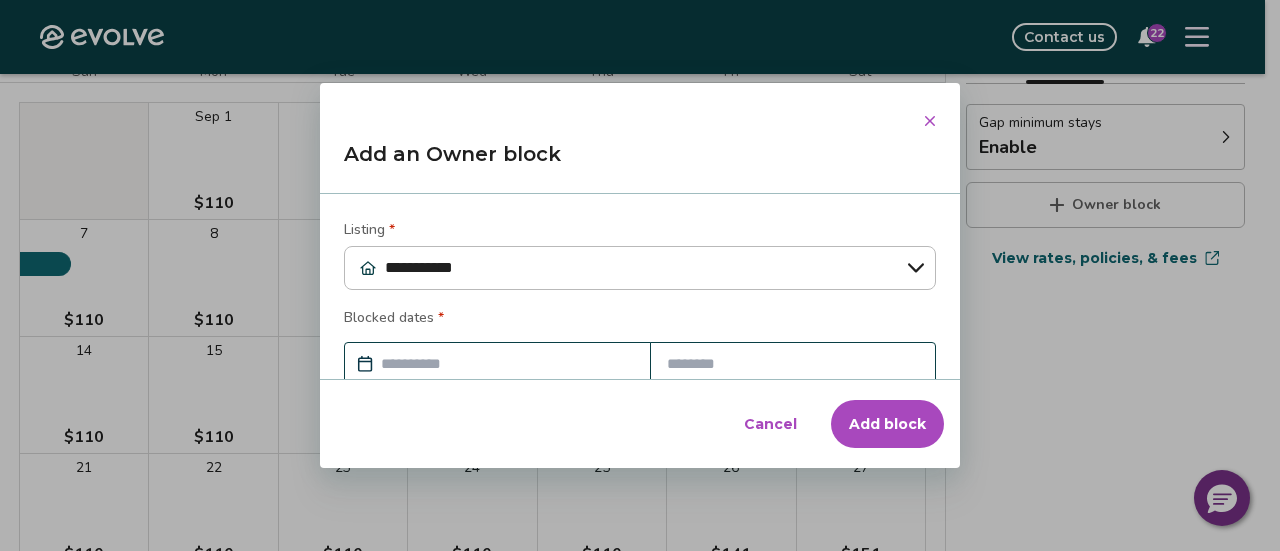 click on "Add block" at bounding box center (887, 424) 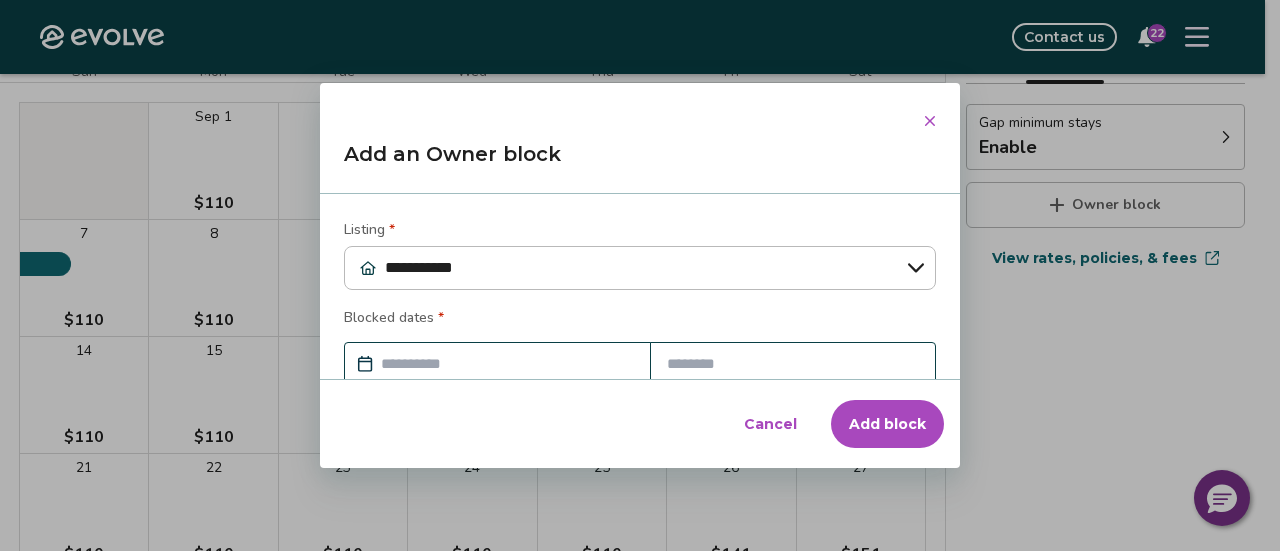 type on "*" 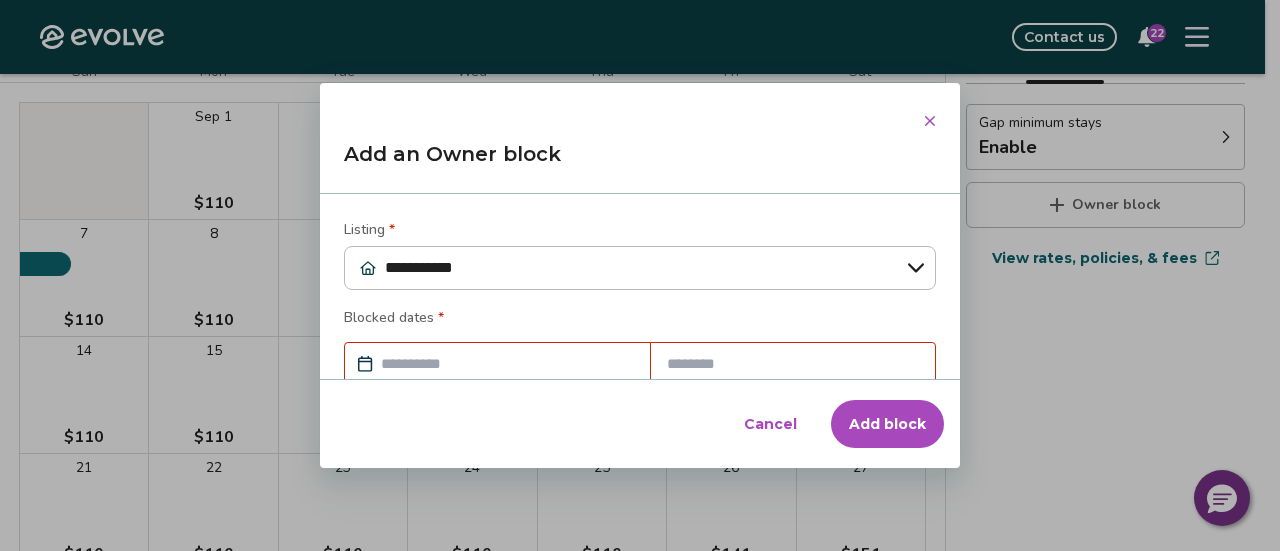 scroll, scrollTop: 165, scrollLeft: 0, axis: vertical 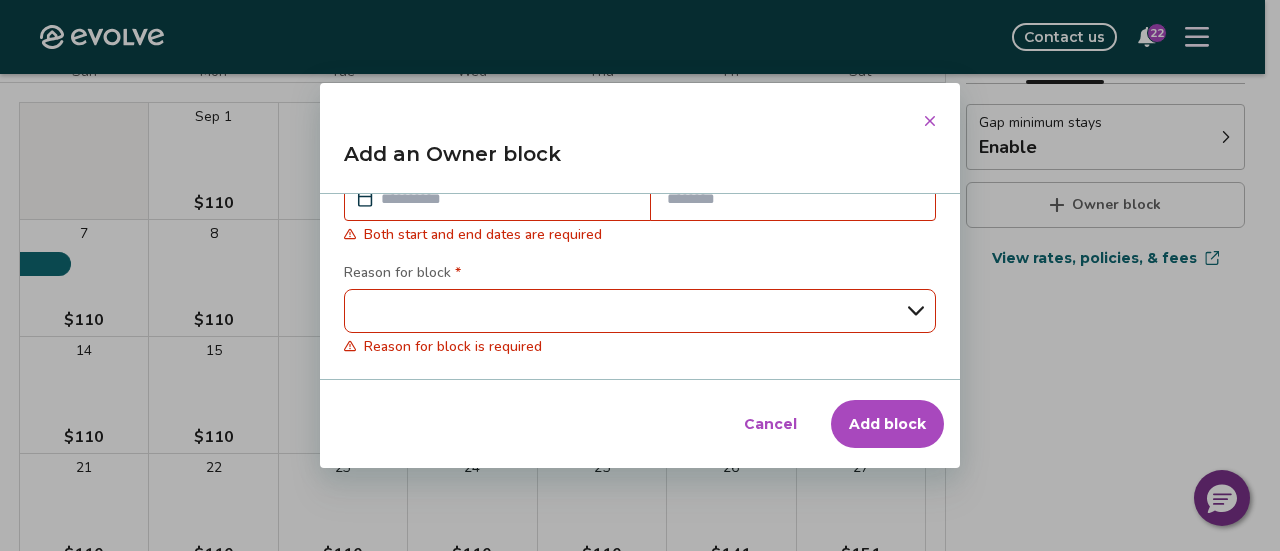 click at bounding box center (507, 199) 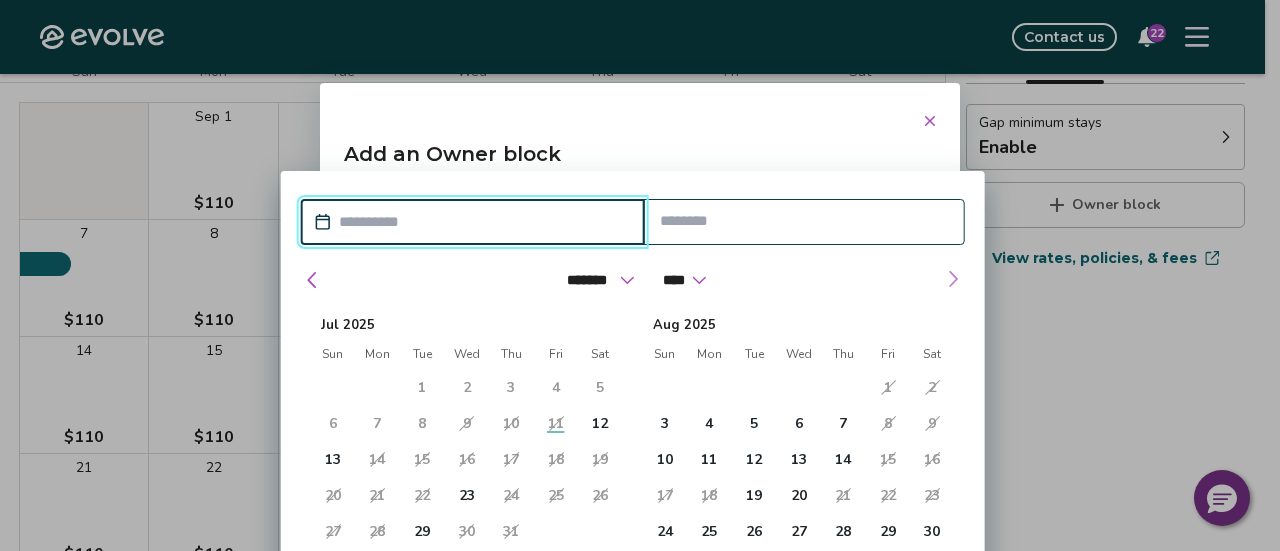 click at bounding box center [953, 279] 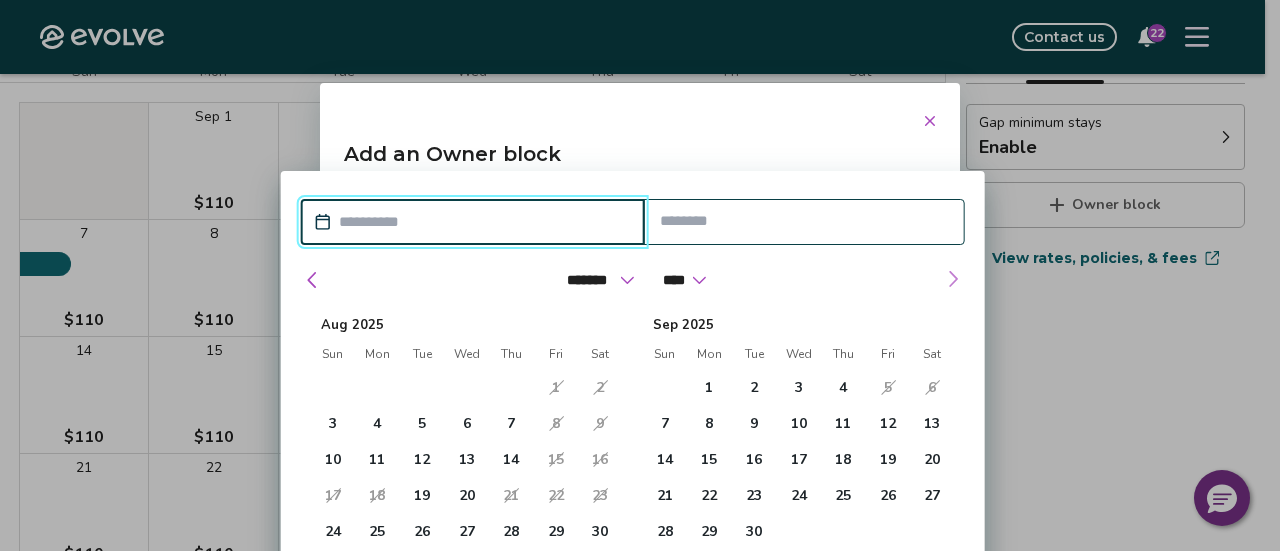click at bounding box center (953, 279) 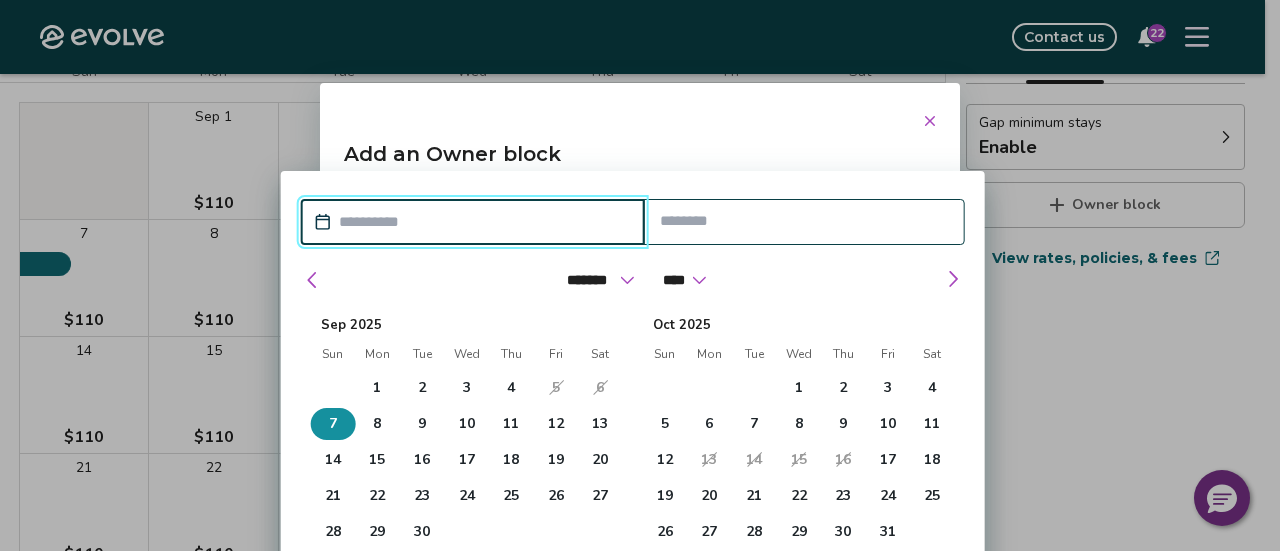 click on "7" at bounding box center [333, 424] 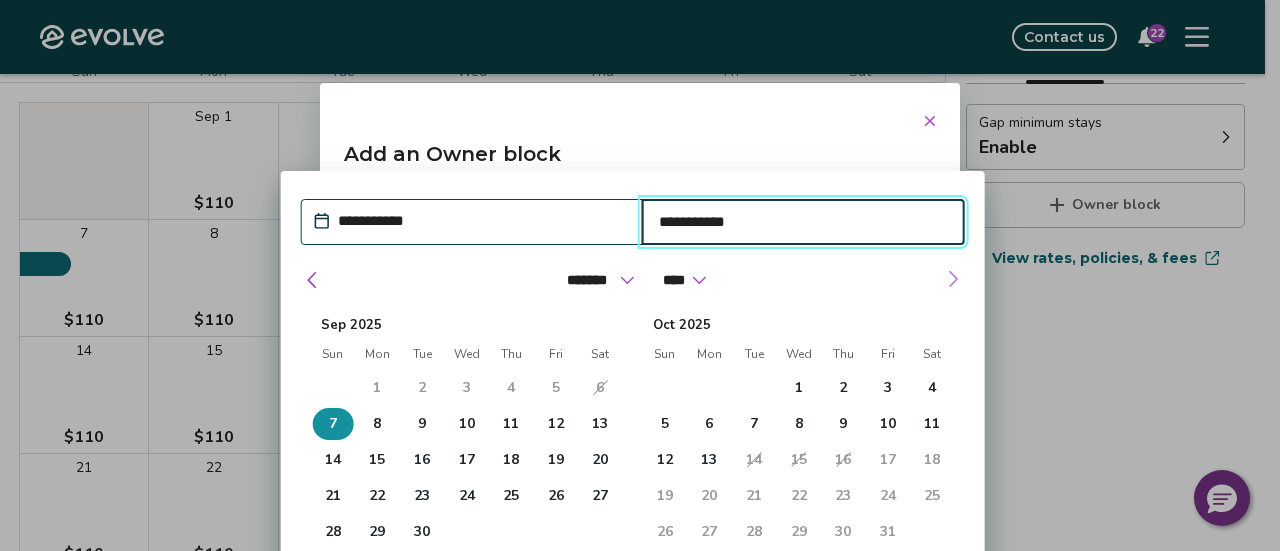type on "*" 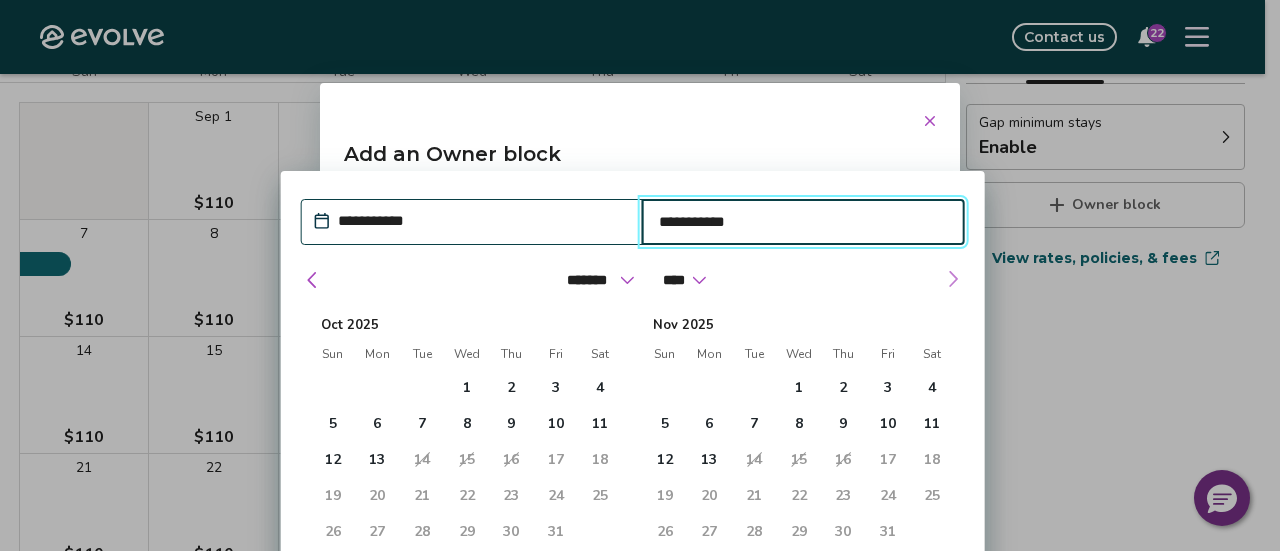 click at bounding box center (953, 279) 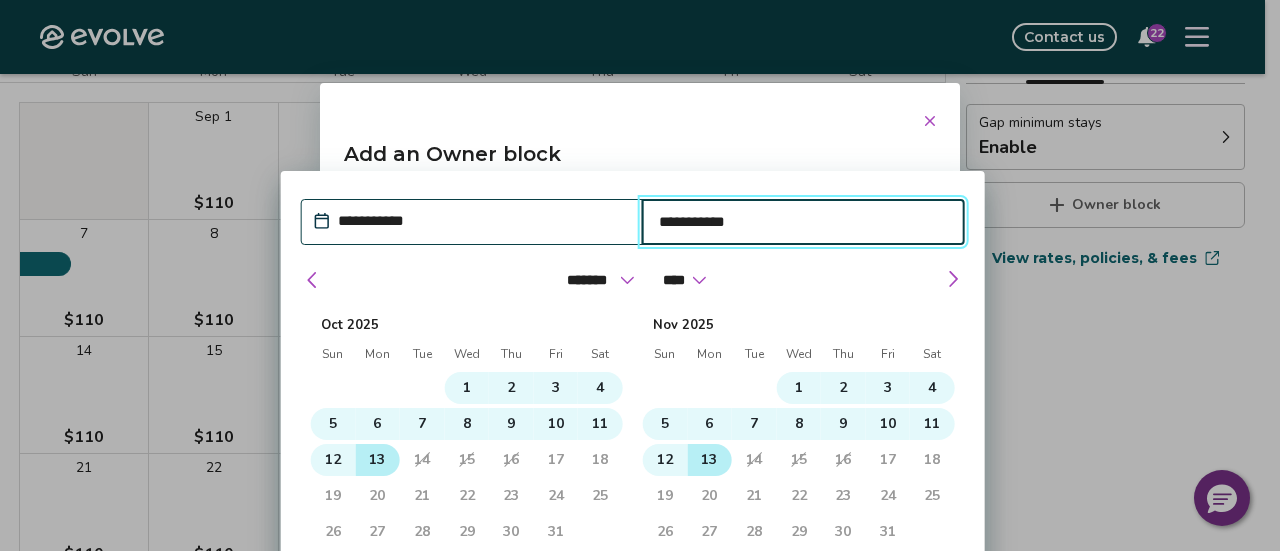 click on "13" at bounding box center (709, 460) 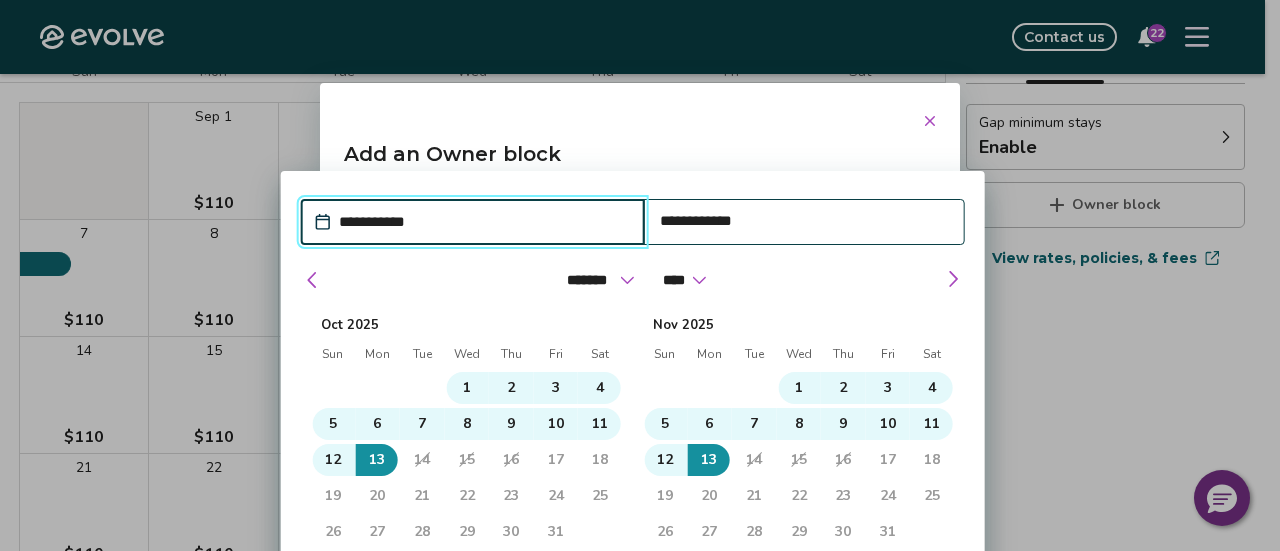 type on "*" 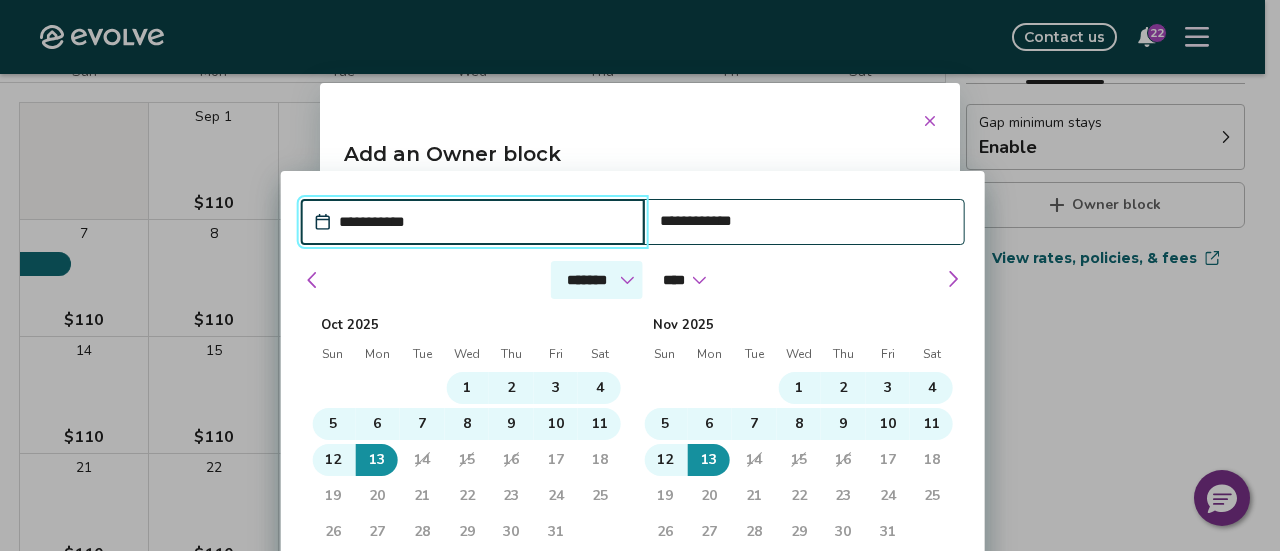 click on "******* ******** ***** ***** *** **** **** ****** ********* ******* ******** ********" at bounding box center [597, 280] 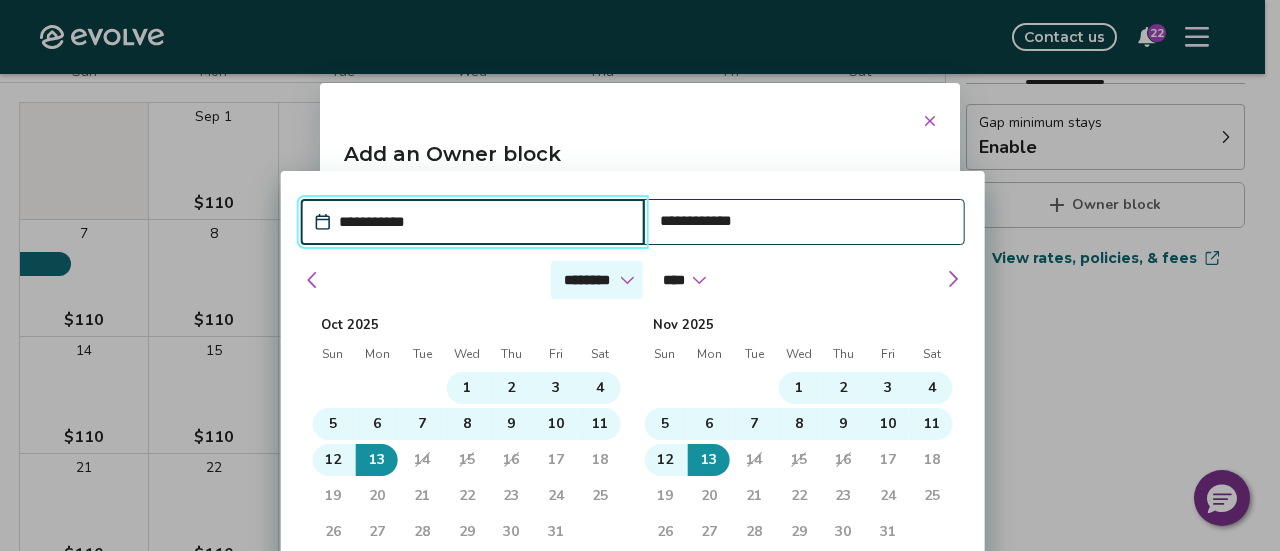 click on "******* ******** ***** ***** *** **** **** ****** ********* ******* ******** ********" at bounding box center (597, 280) 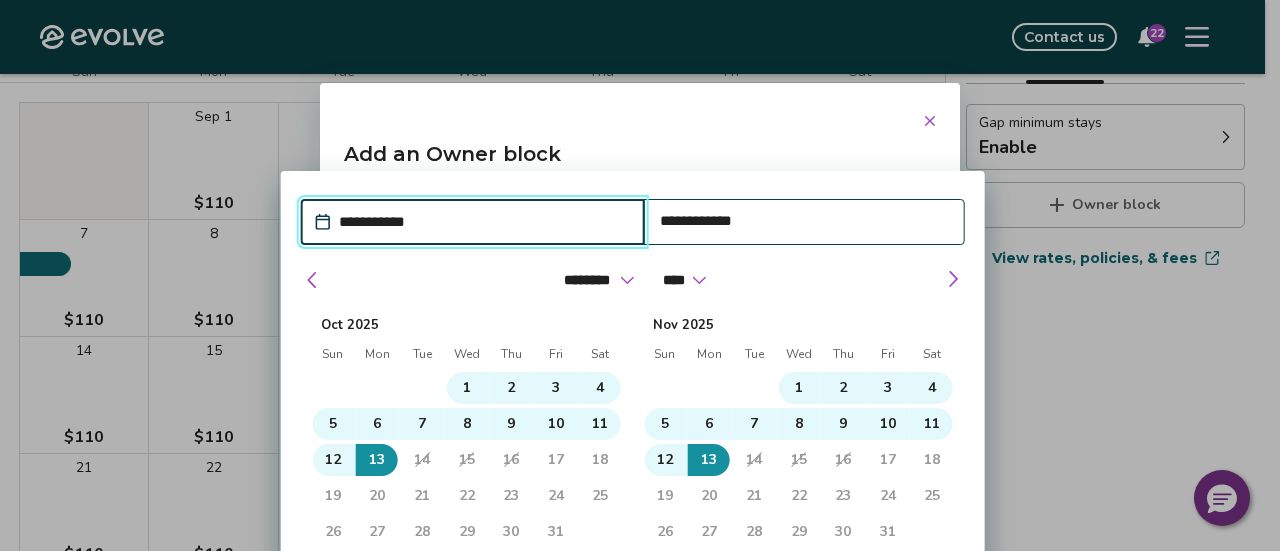 select on "*" 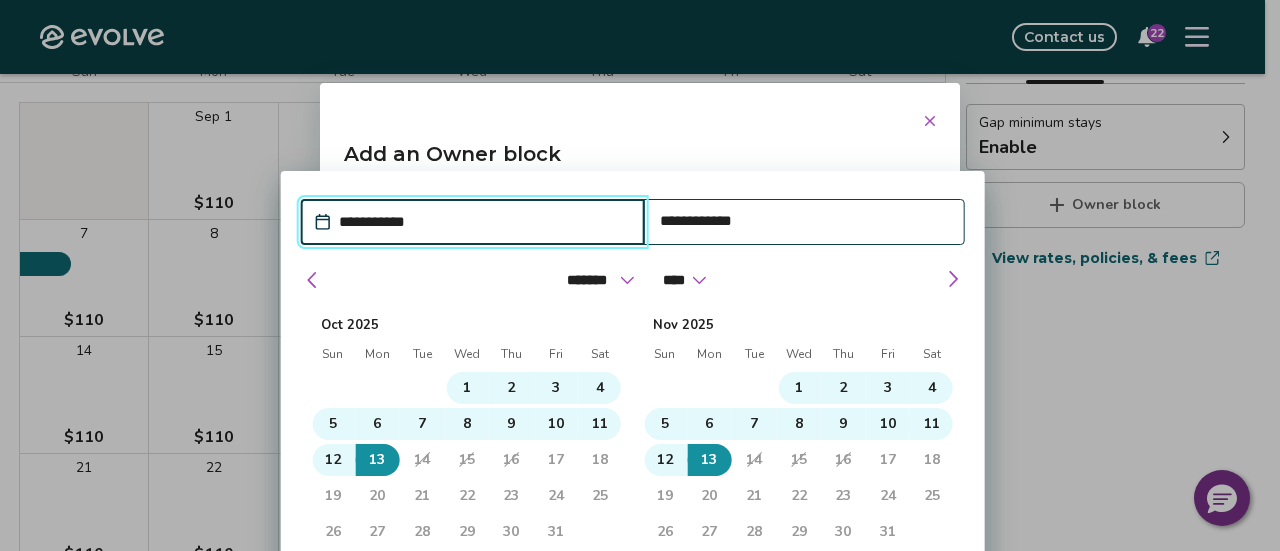 click on "13" at bounding box center (709, 460) 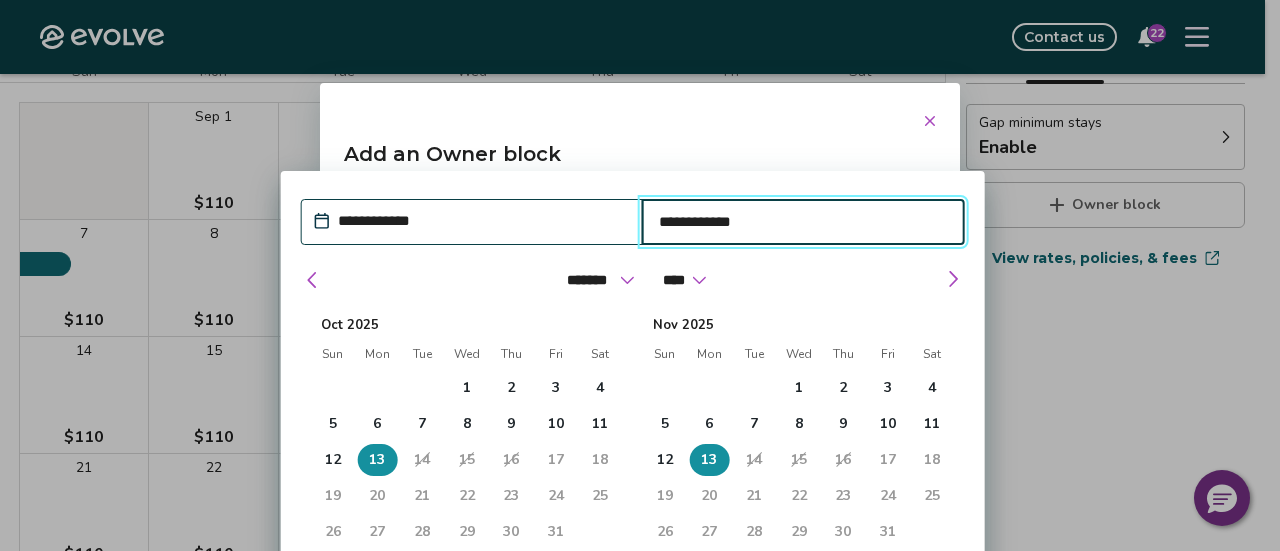 type on "*" 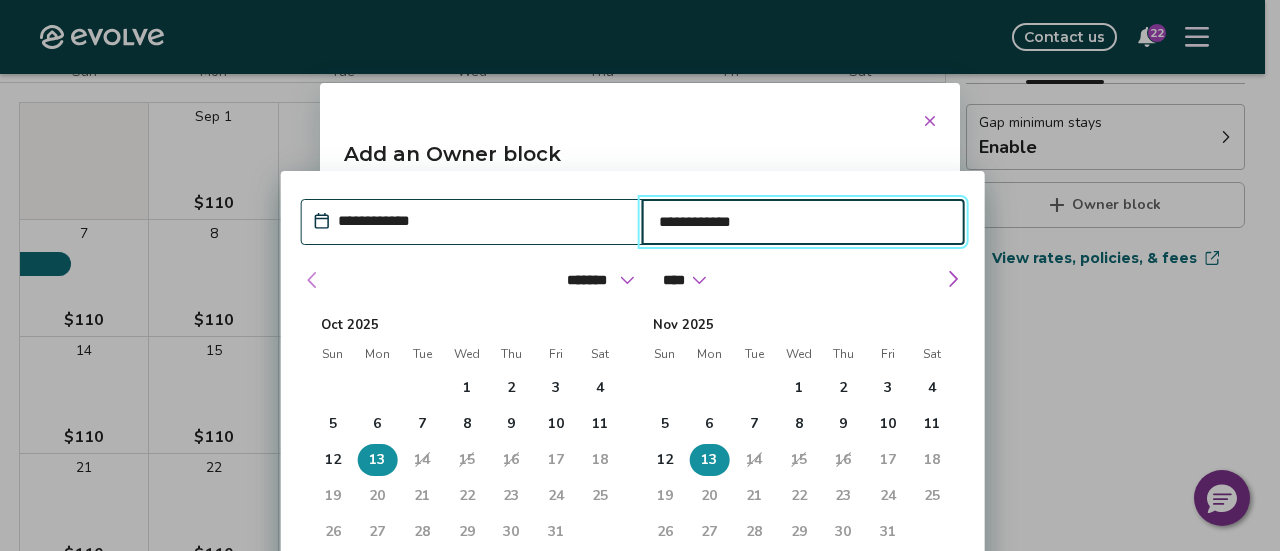 click at bounding box center (313, 280) 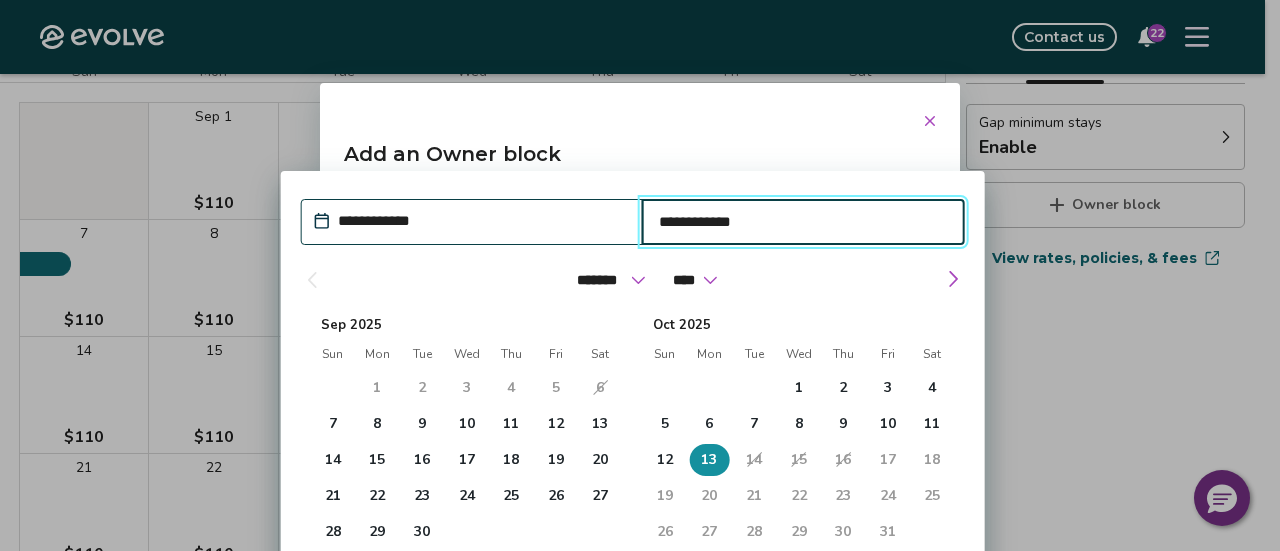 click at bounding box center (312, 280) 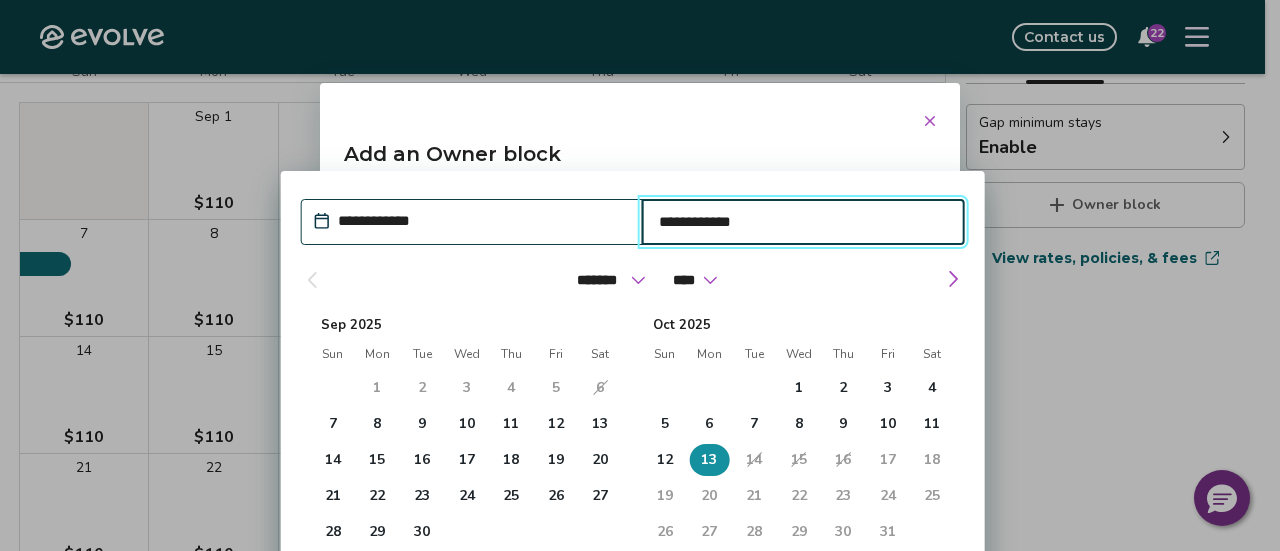 drag, startPoint x: 306, startPoint y: 279, endPoint x: 500, endPoint y: 229, distance: 200.3397 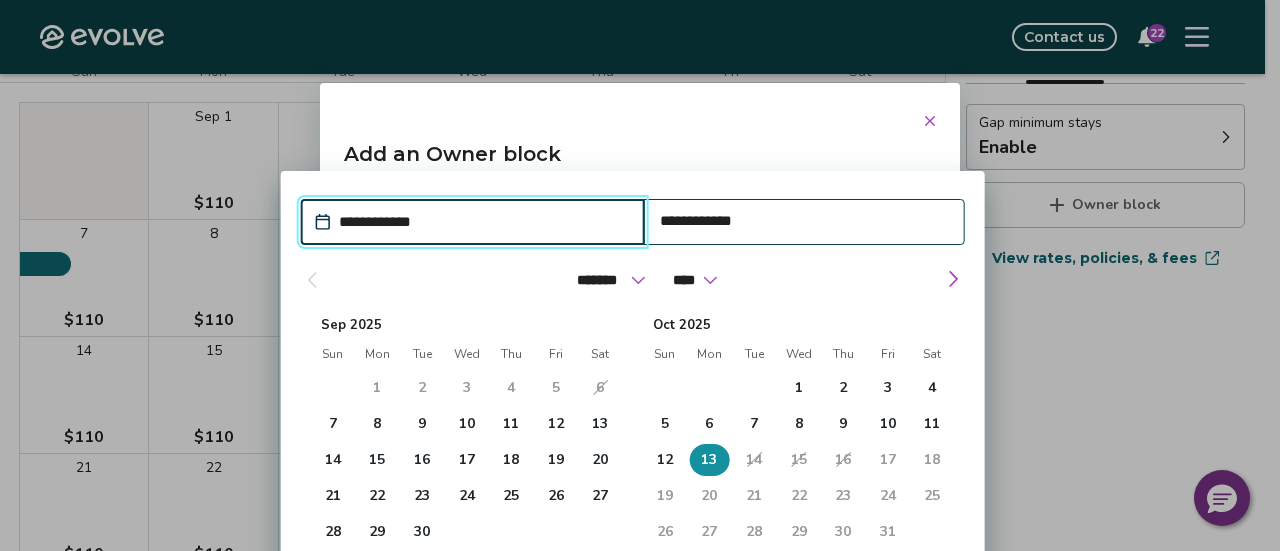click on "**********" at bounding box center [483, 222] 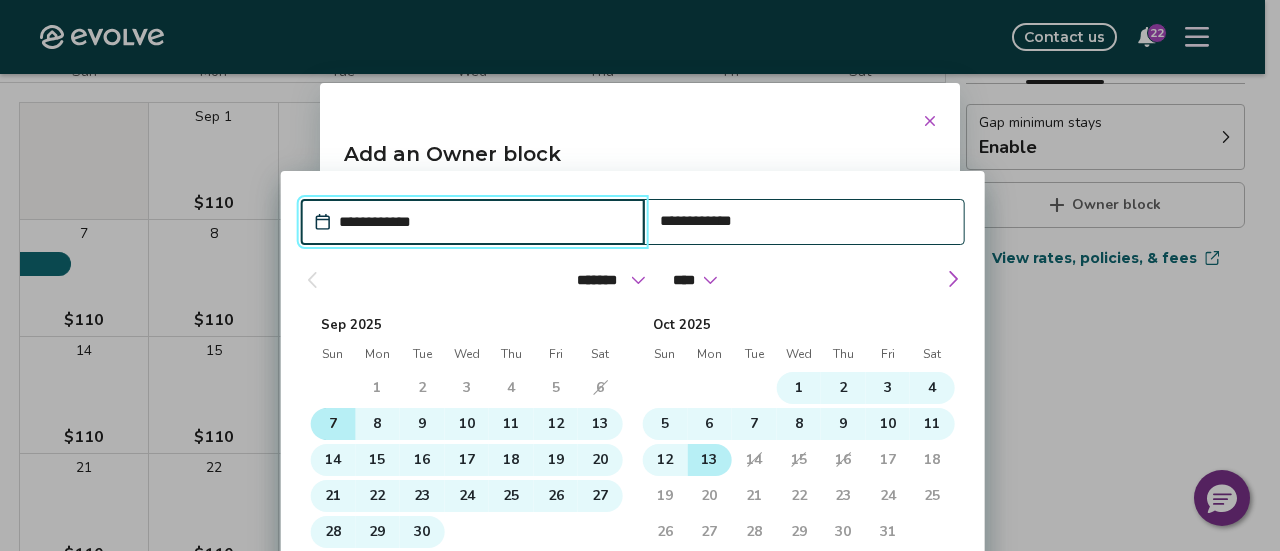 click on "7" at bounding box center (333, 424) 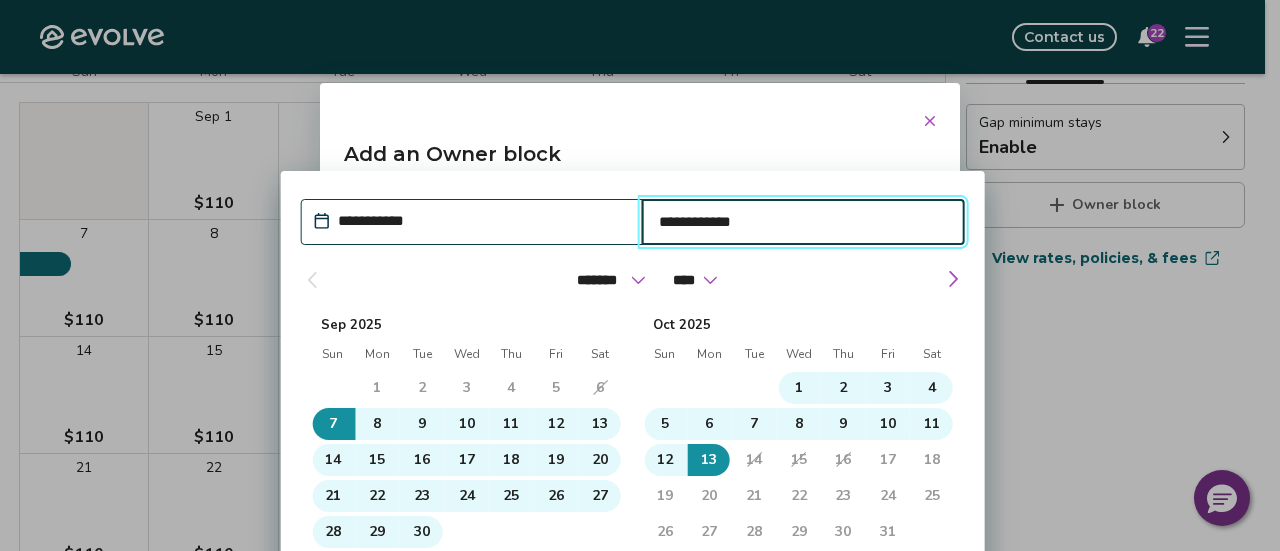drag, startPoint x: 636, startPoint y: 313, endPoint x: 1025, endPoint y: 301, distance: 389.18506 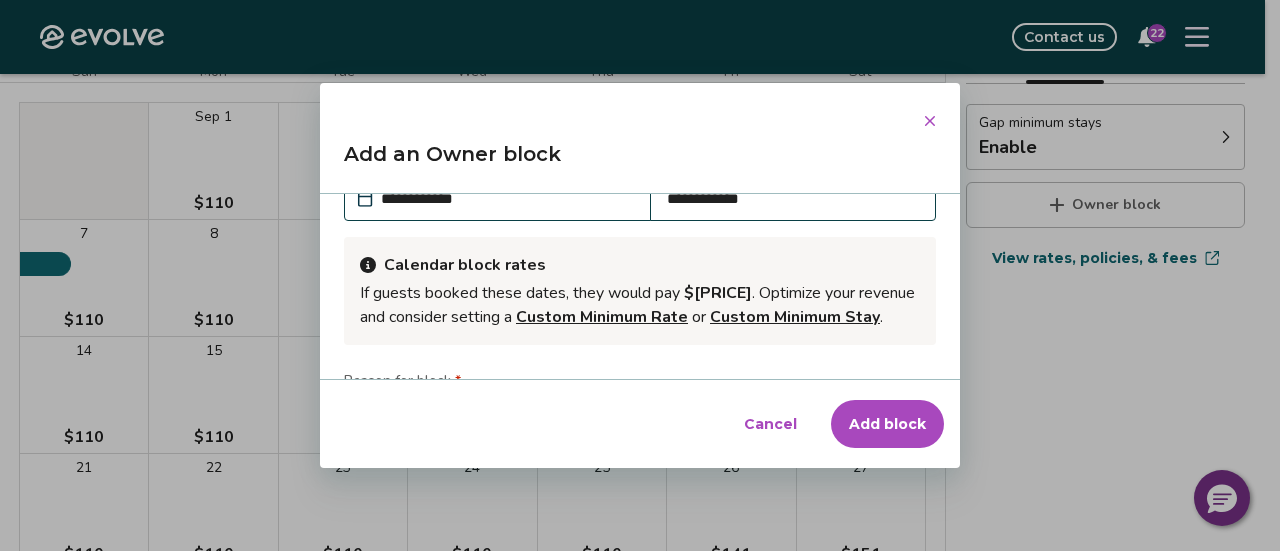 scroll, scrollTop: 321, scrollLeft: 0, axis: vertical 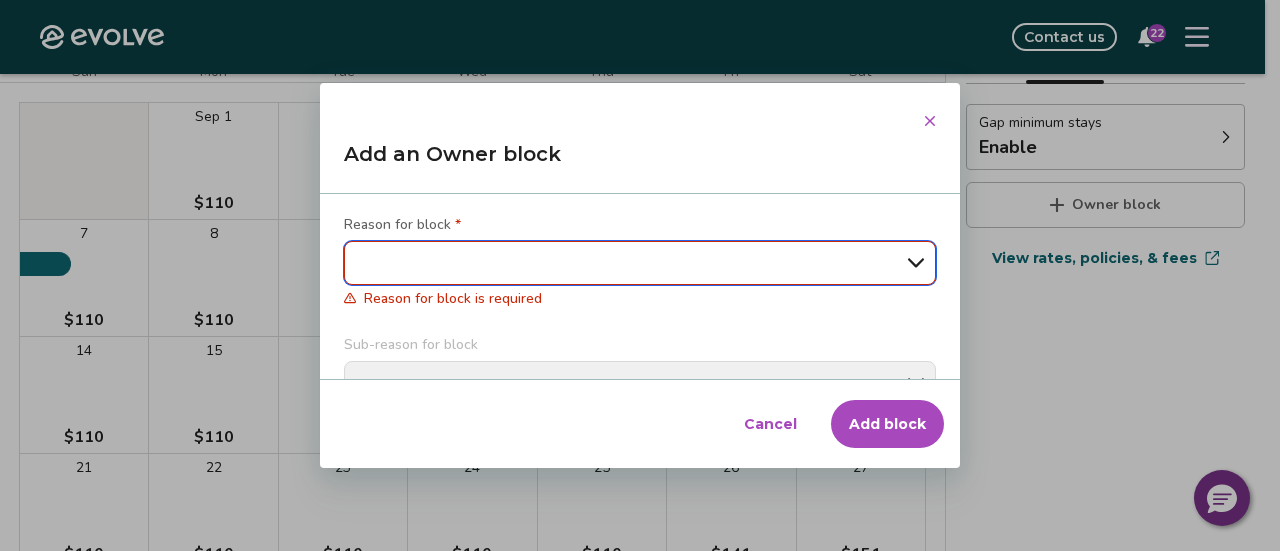 click on "**********" at bounding box center [640, 263] 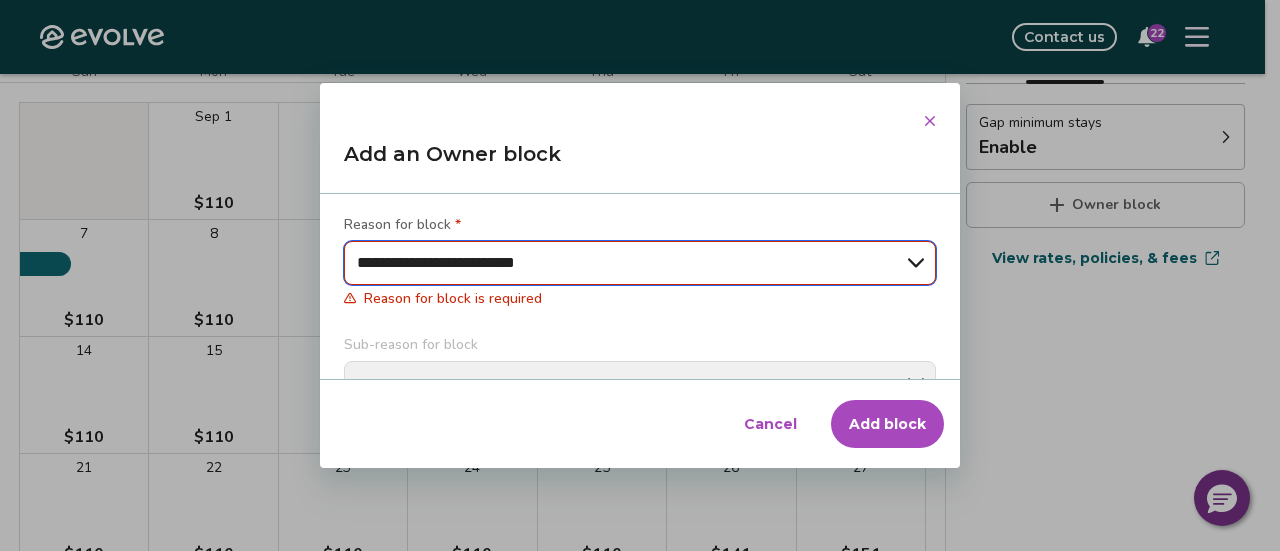 click on "**********" at bounding box center [640, 263] 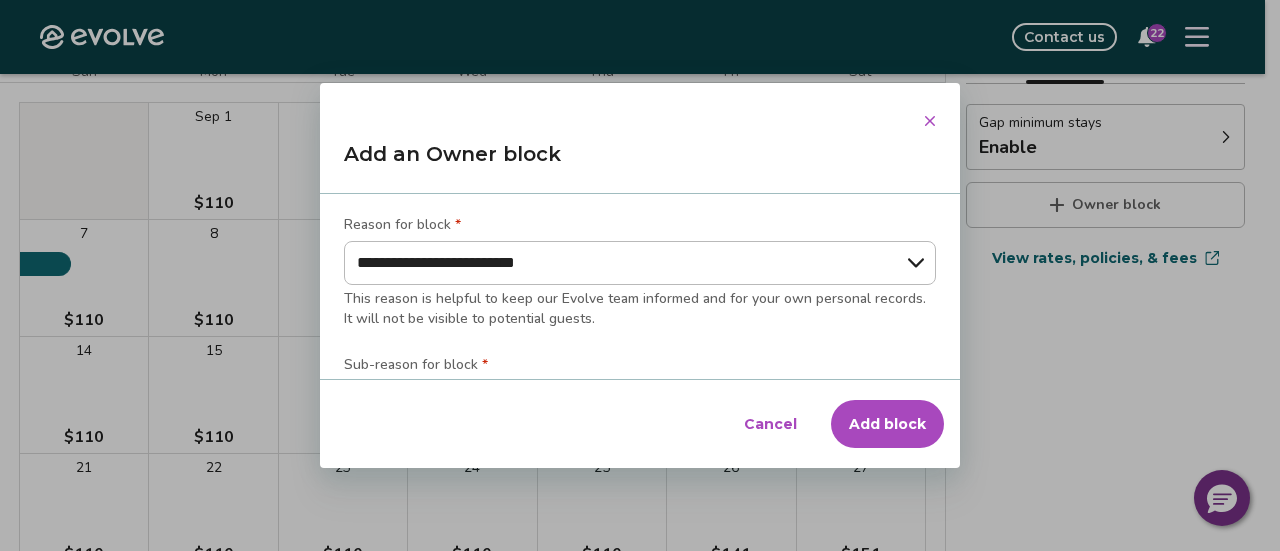 click on "Add block" at bounding box center [887, 424] 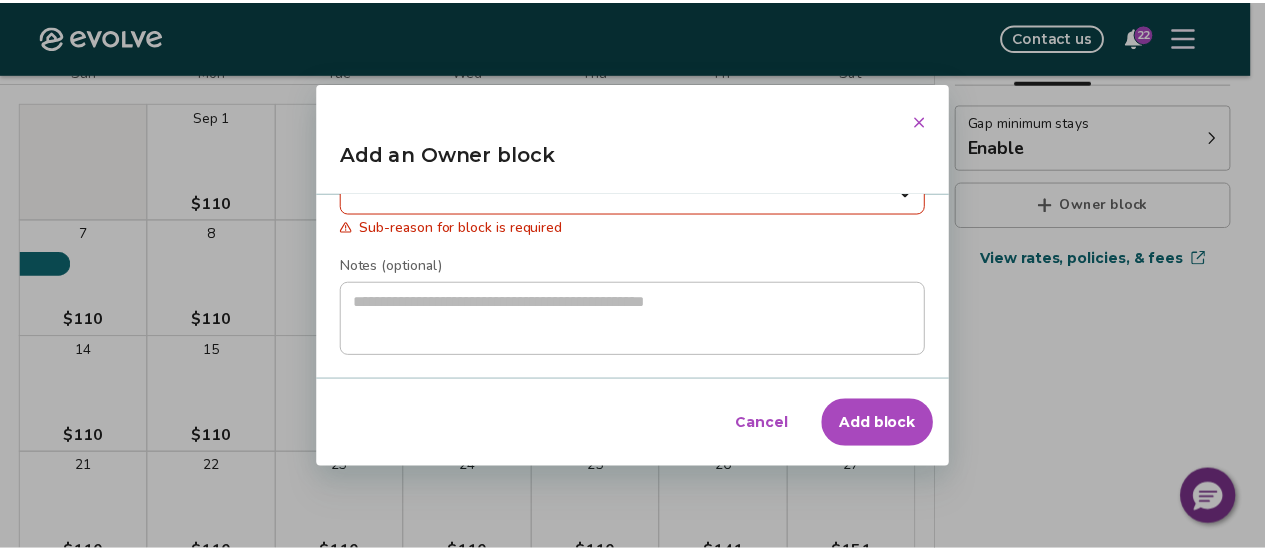 scroll, scrollTop: 516, scrollLeft: 0, axis: vertical 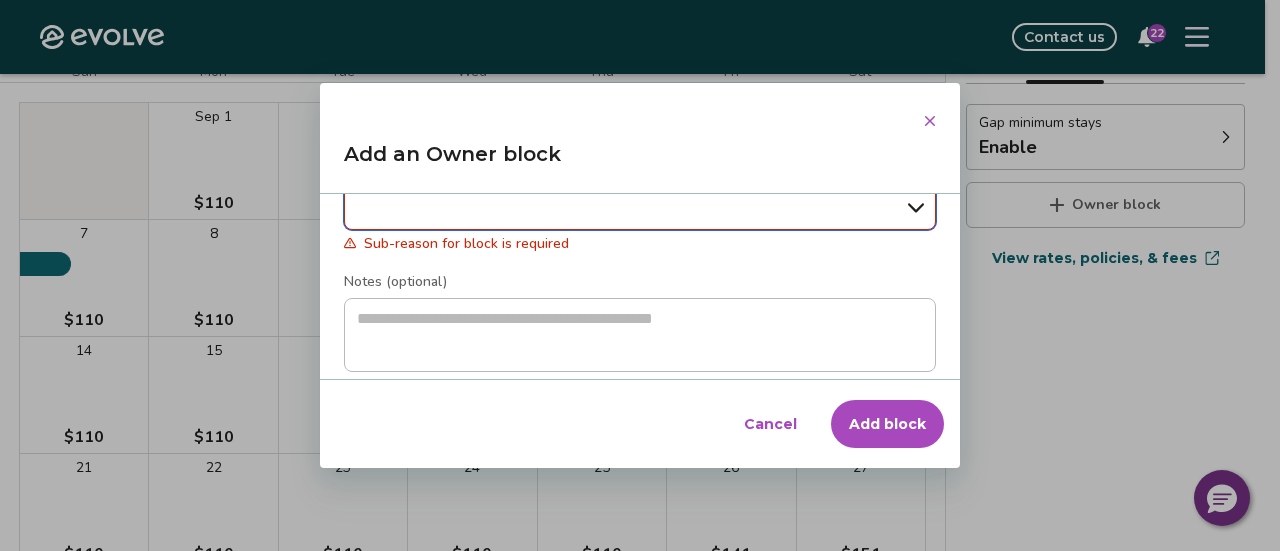 click on "**********" at bounding box center [640, 208] 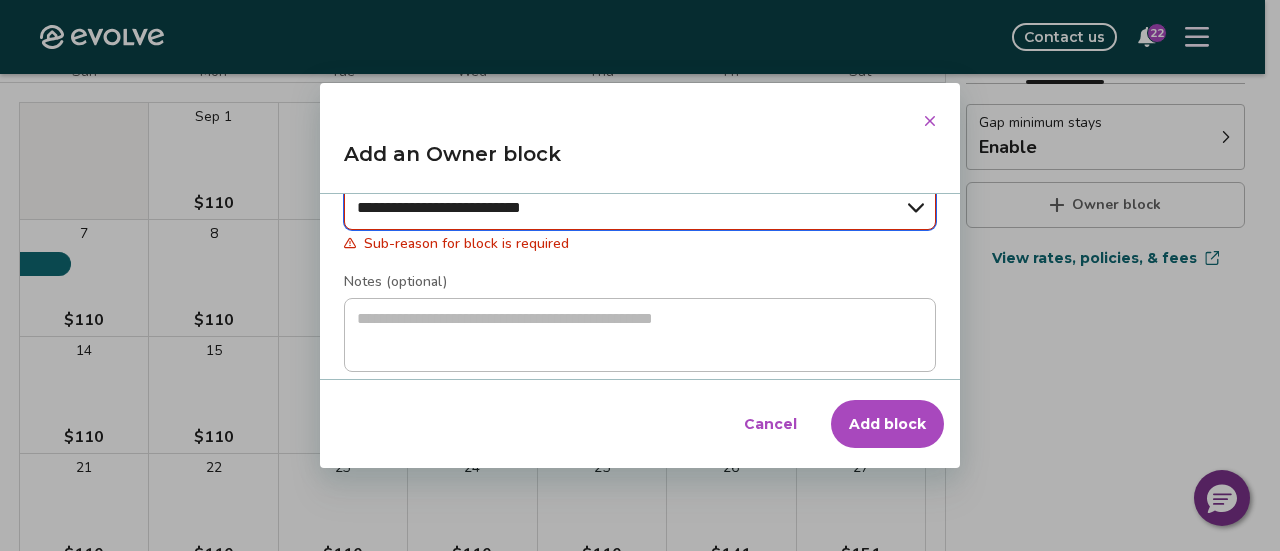 click on "**********" at bounding box center [640, 208] 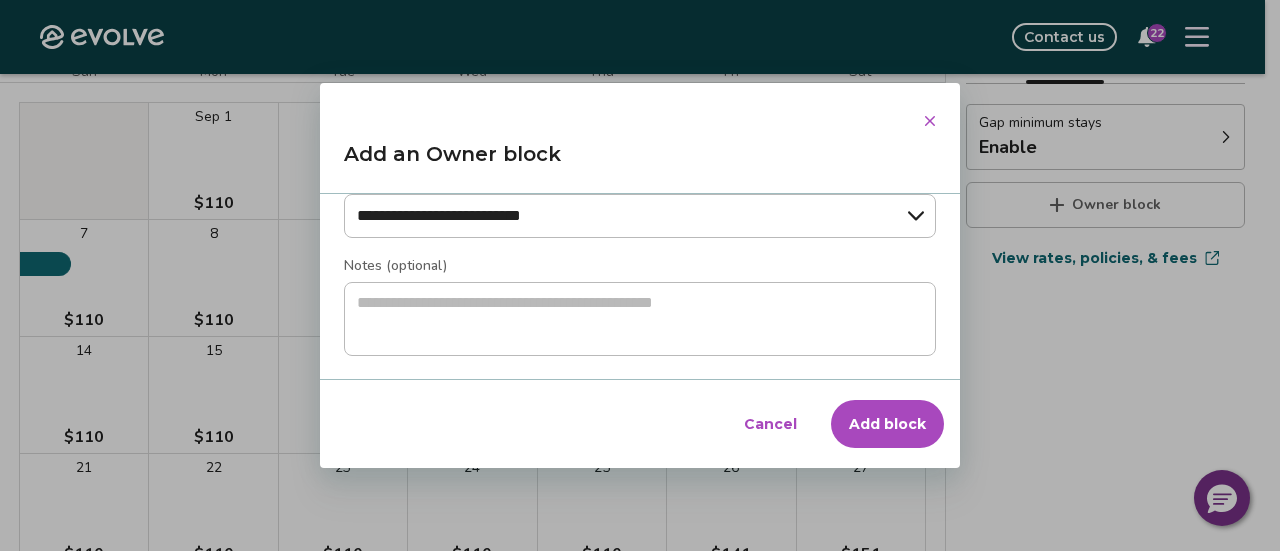click on "Add block" at bounding box center [887, 424] 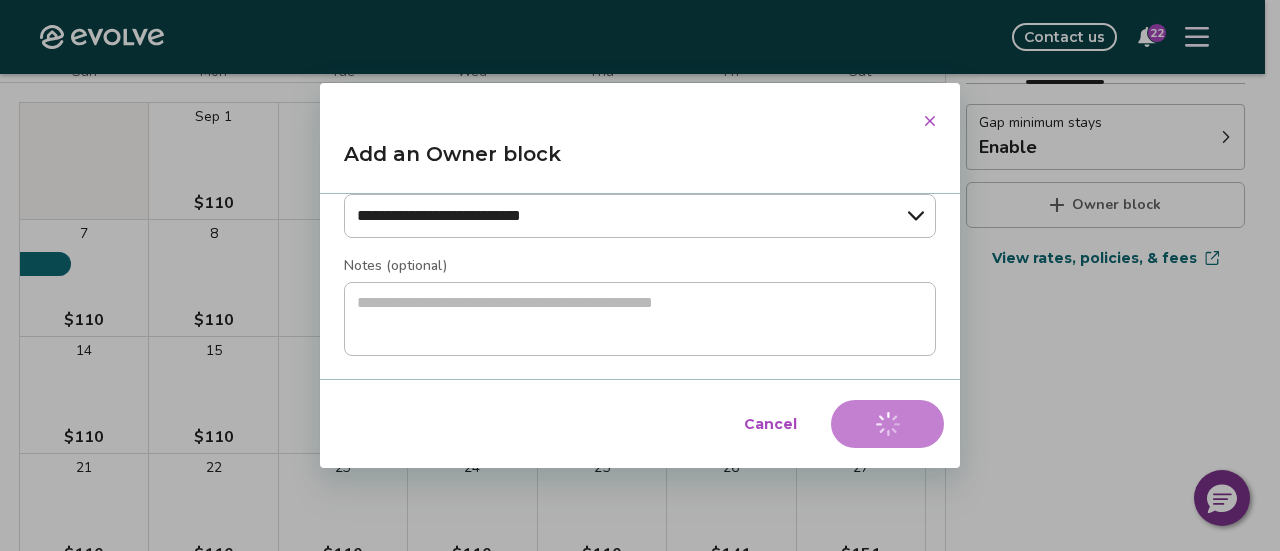 type on "*" 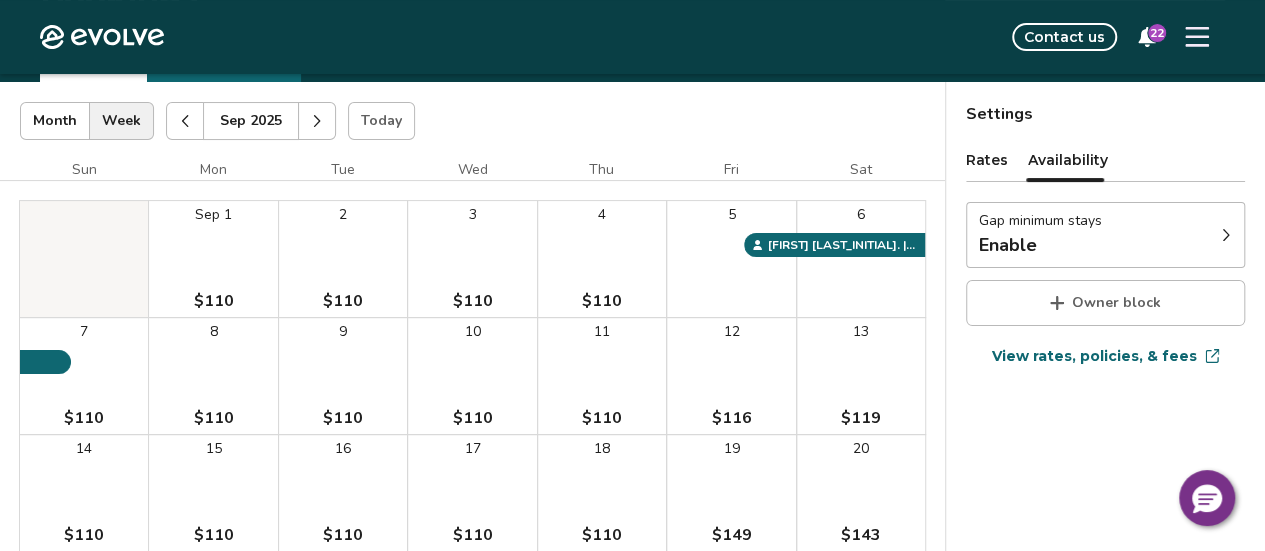 scroll, scrollTop: 107, scrollLeft: 0, axis: vertical 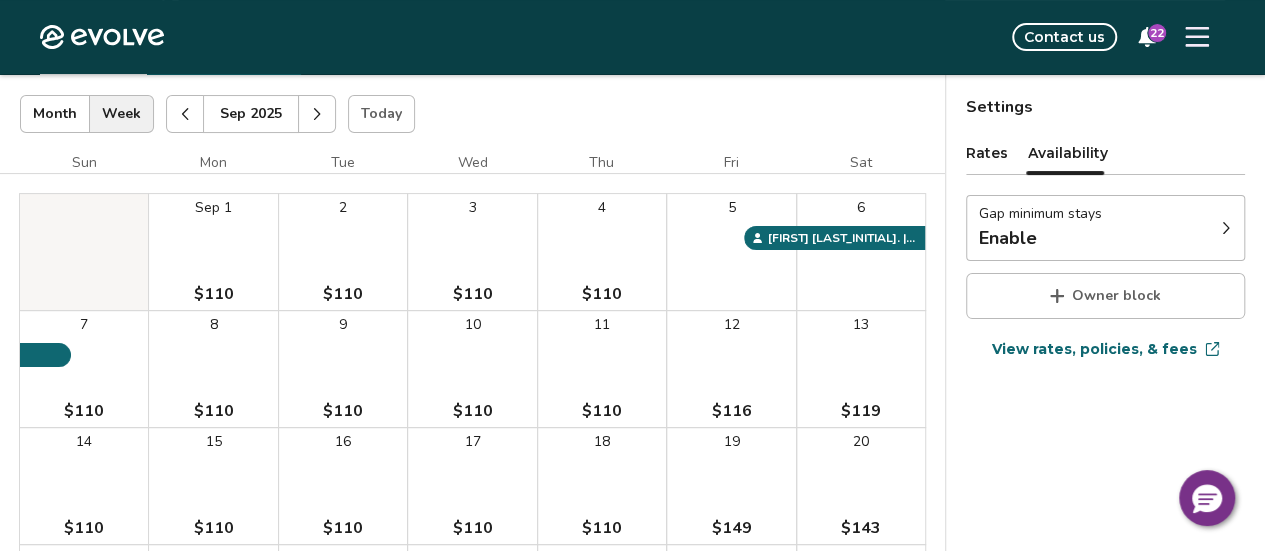 click 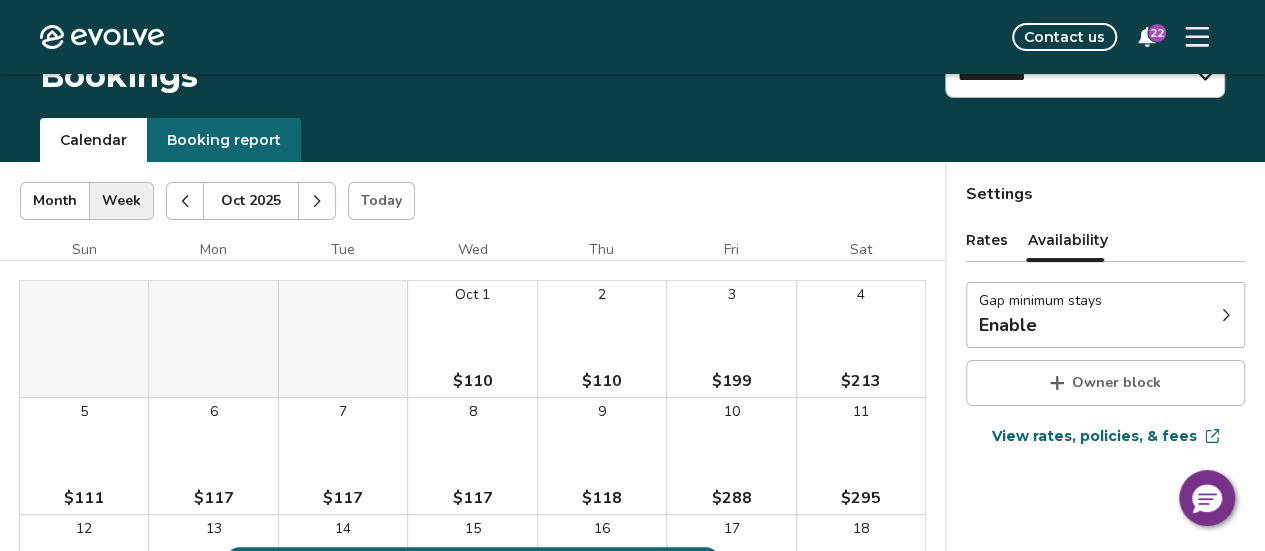 scroll, scrollTop: 18, scrollLeft: 0, axis: vertical 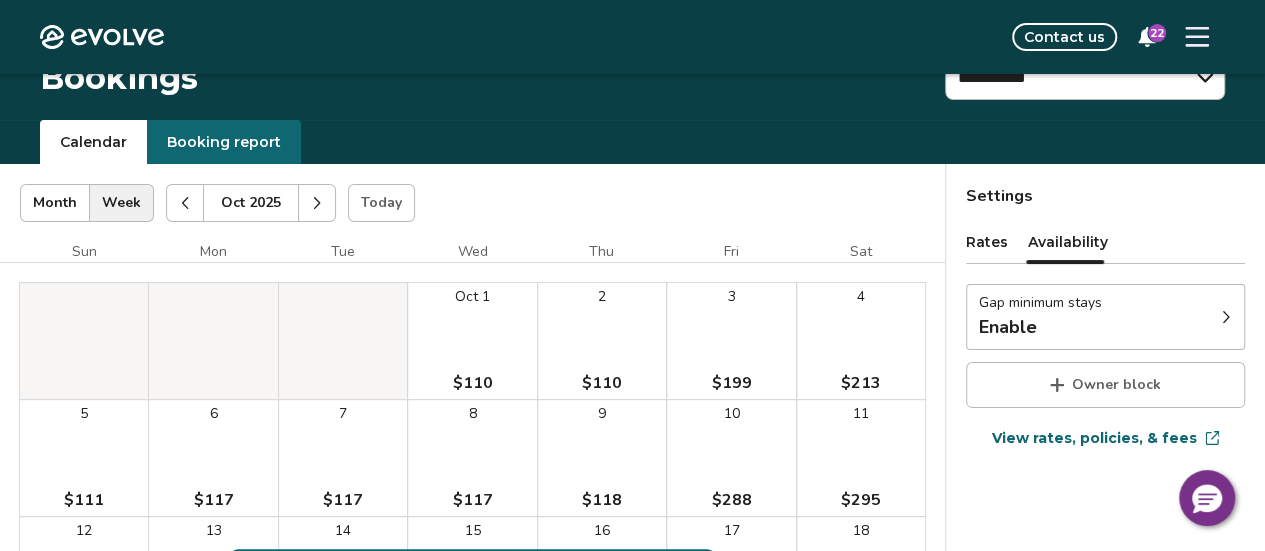 click 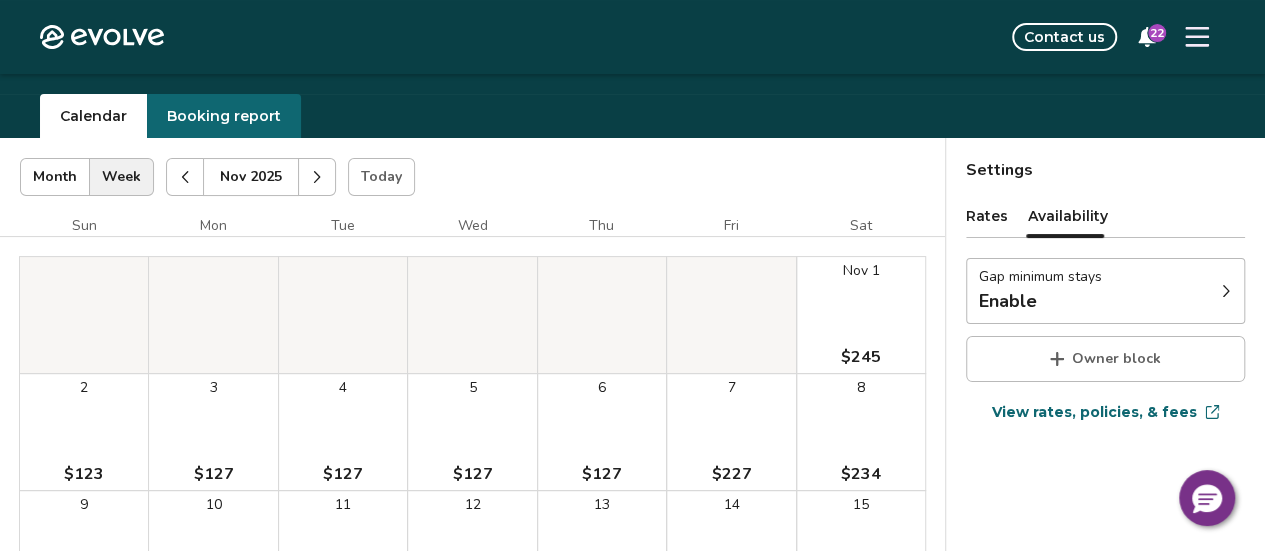 scroll, scrollTop: 0, scrollLeft: 0, axis: both 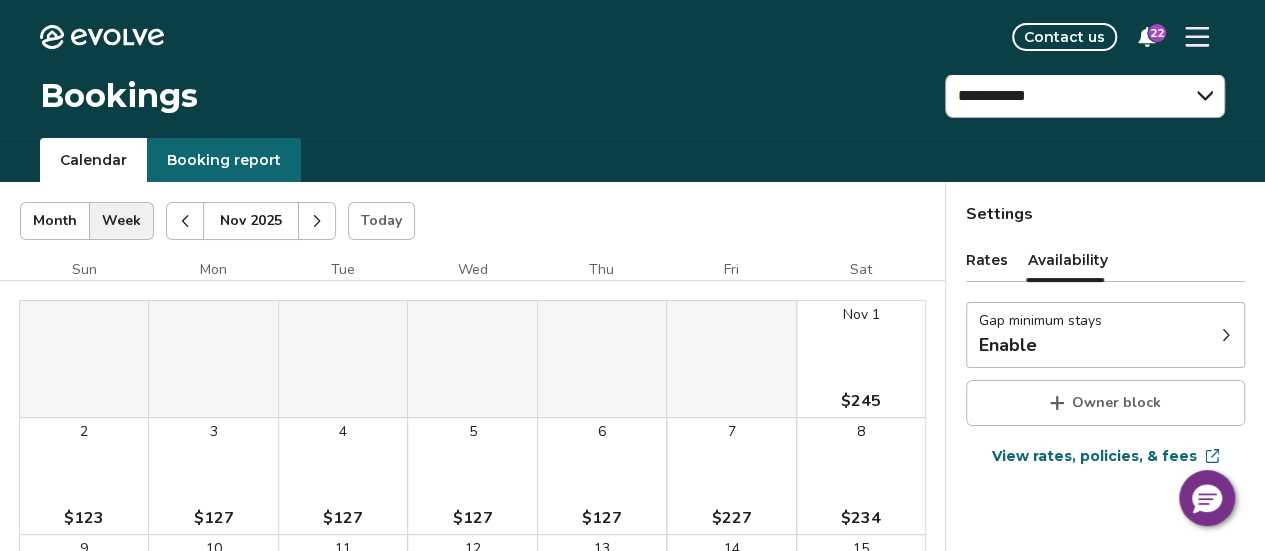 click 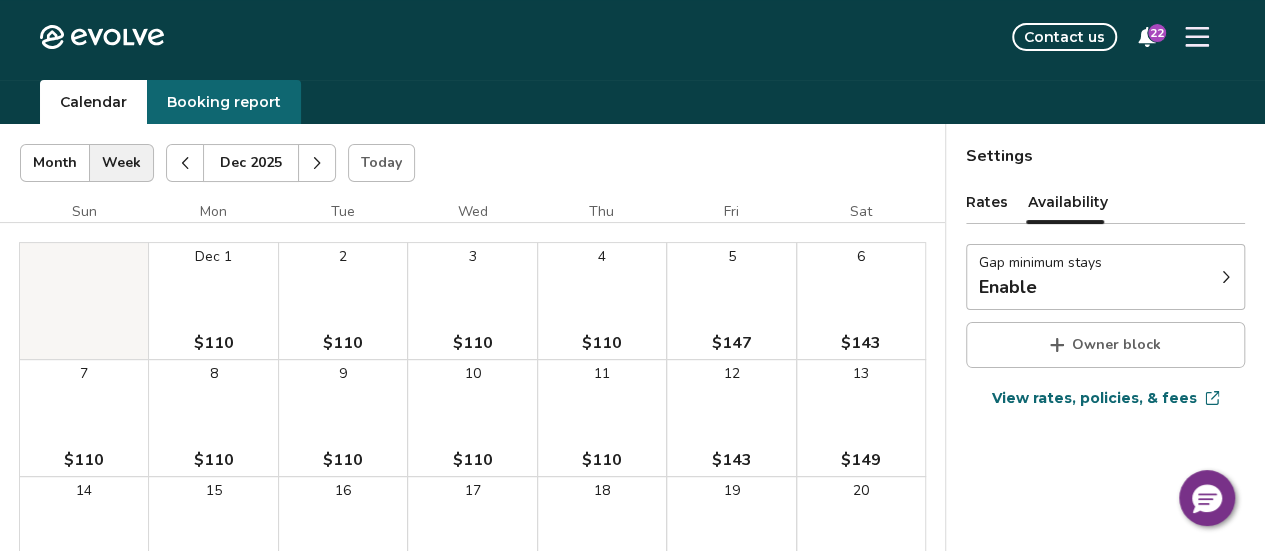 scroll, scrollTop: 0, scrollLeft: 0, axis: both 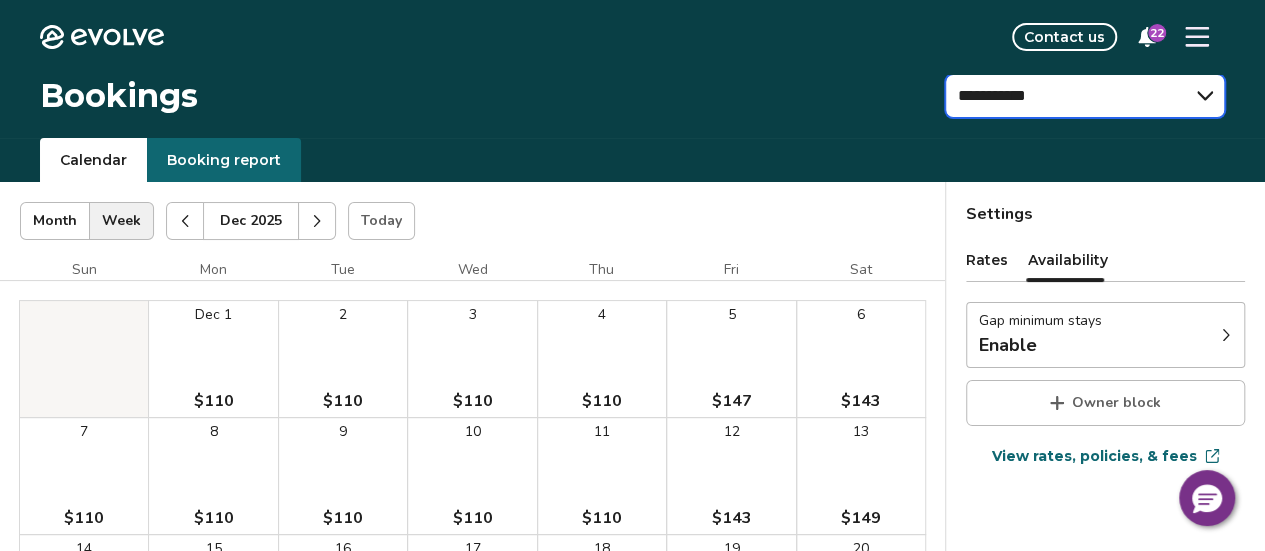 click on "**********" at bounding box center (1085, 96) 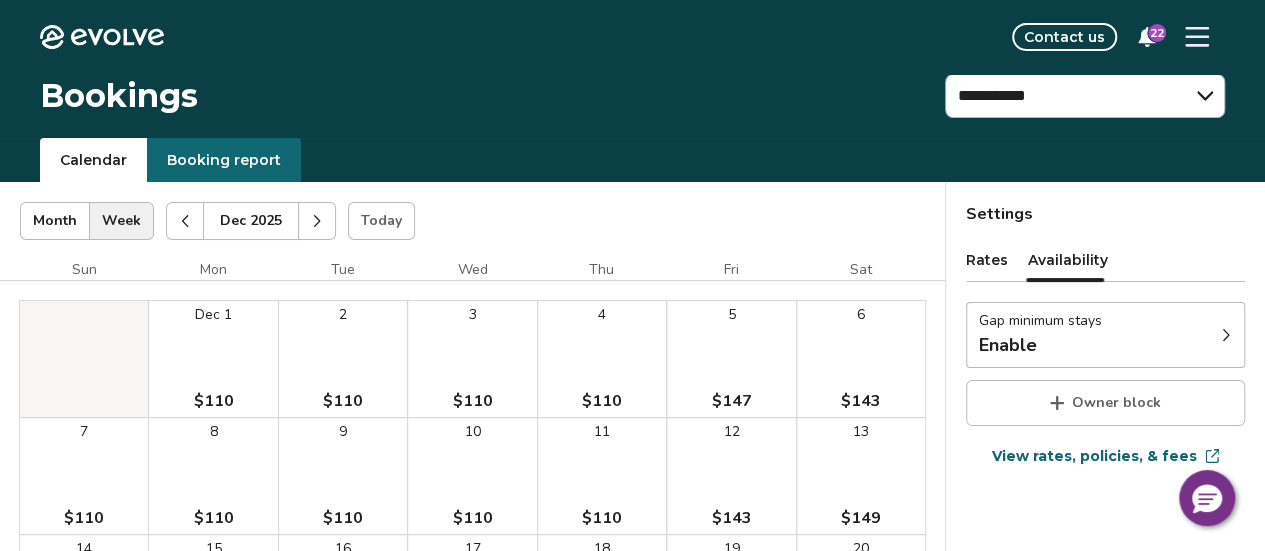 click on "Settings Rates Availability Gap minimum stays Enable Owner block View rates, policies, & fees Gap minimum stays Enable to reduce your minimum stay for gaps between bookings and blocks. Enable Minimum   * * nights Enter a number between 1-3 nights. Once enabled, this minimum may take up to 24 hours to activate and will stay active until you disable. Do not enable if it conflicts with local regulations/HOA requirements." at bounding box center (1105, 568) 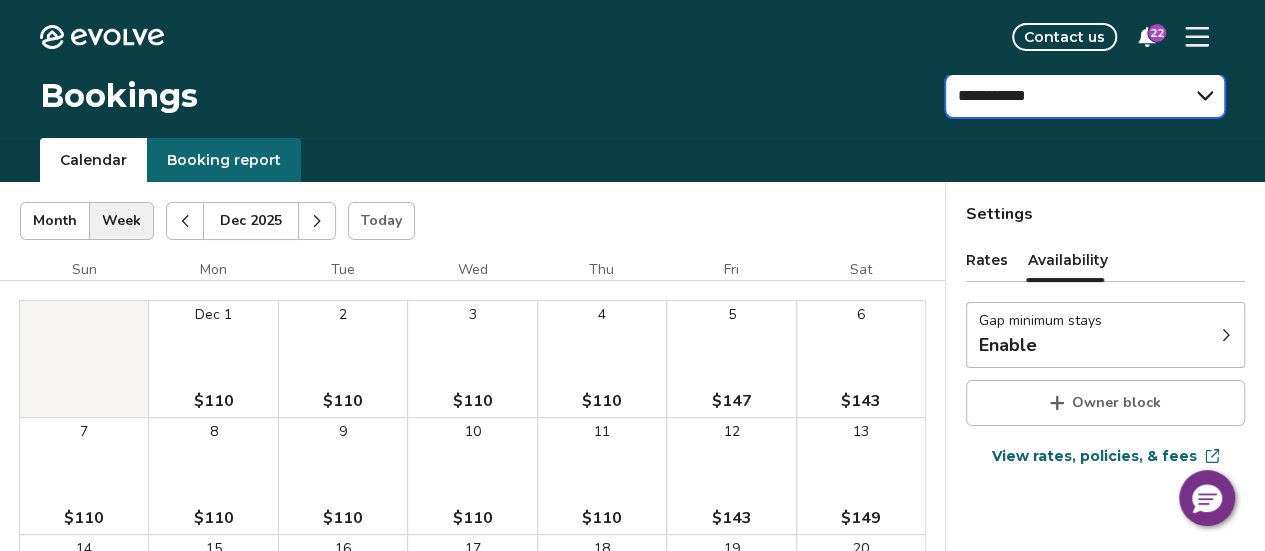 click on "**********" at bounding box center [1085, 96] 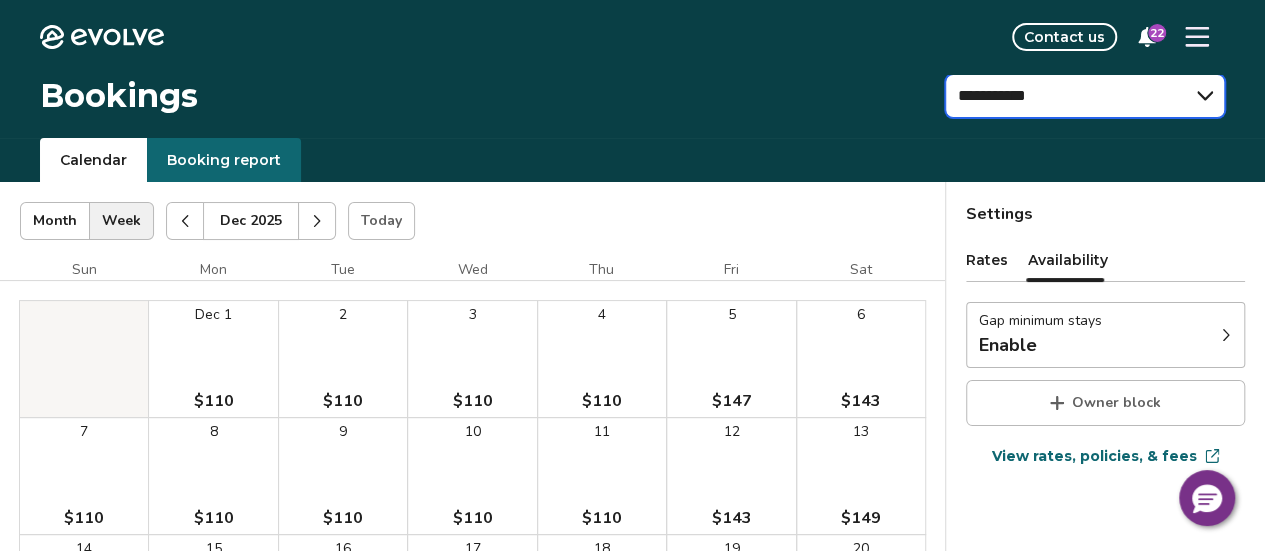 click on "**********" at bounding box center (1085, 96) 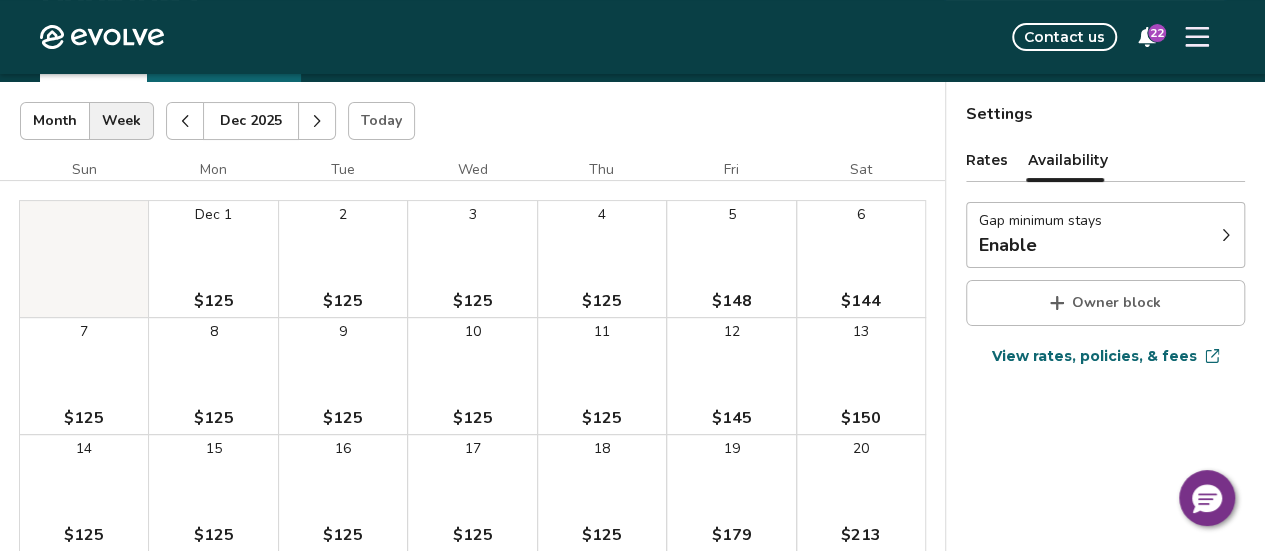scroll, scrollTop: 0, scrollLeft: 0, axis: both 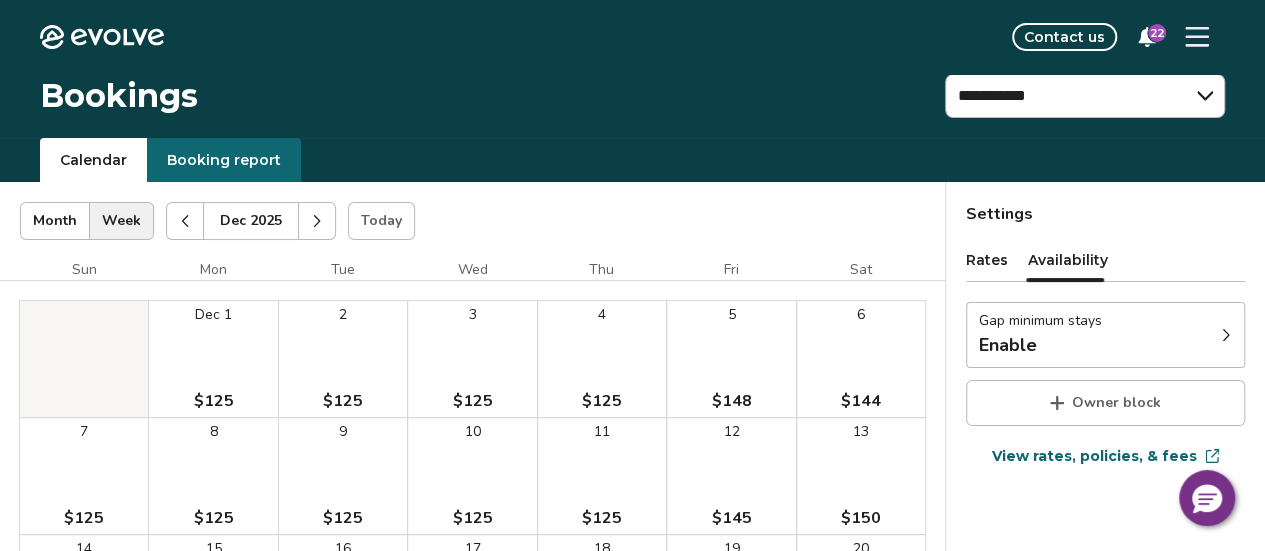click 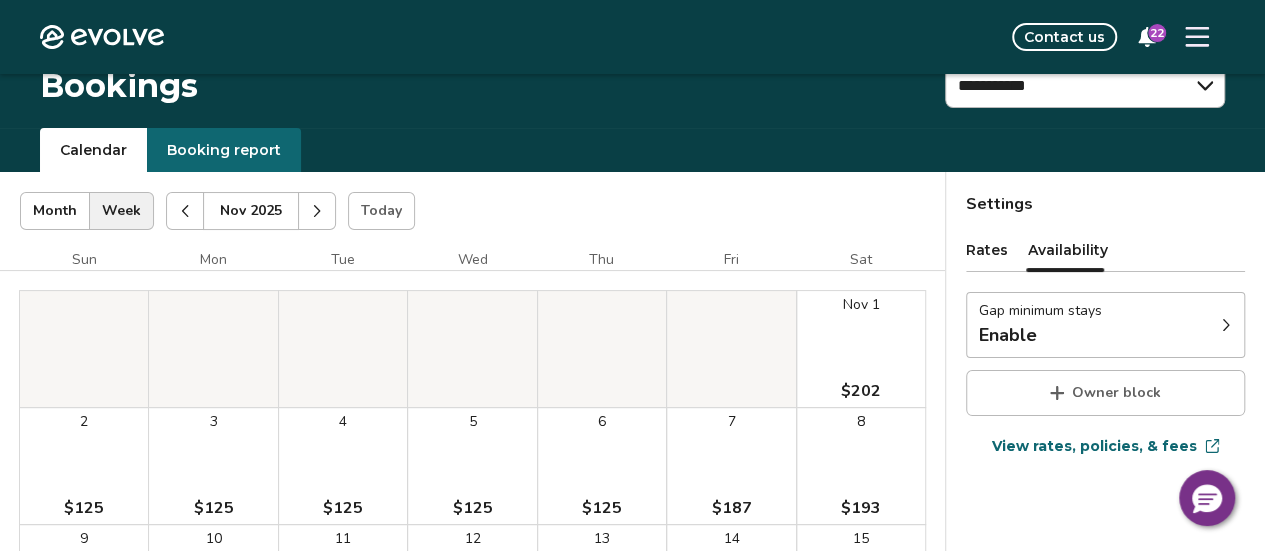scroll, scrollTop: 4, scrollLeft: 0, axis: vertical 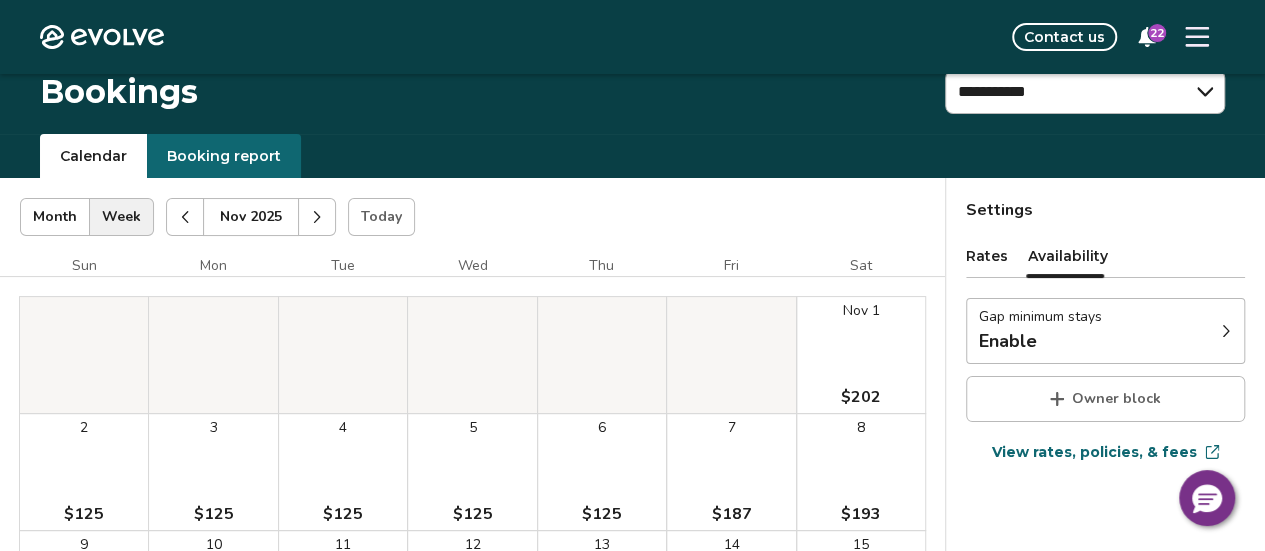 click 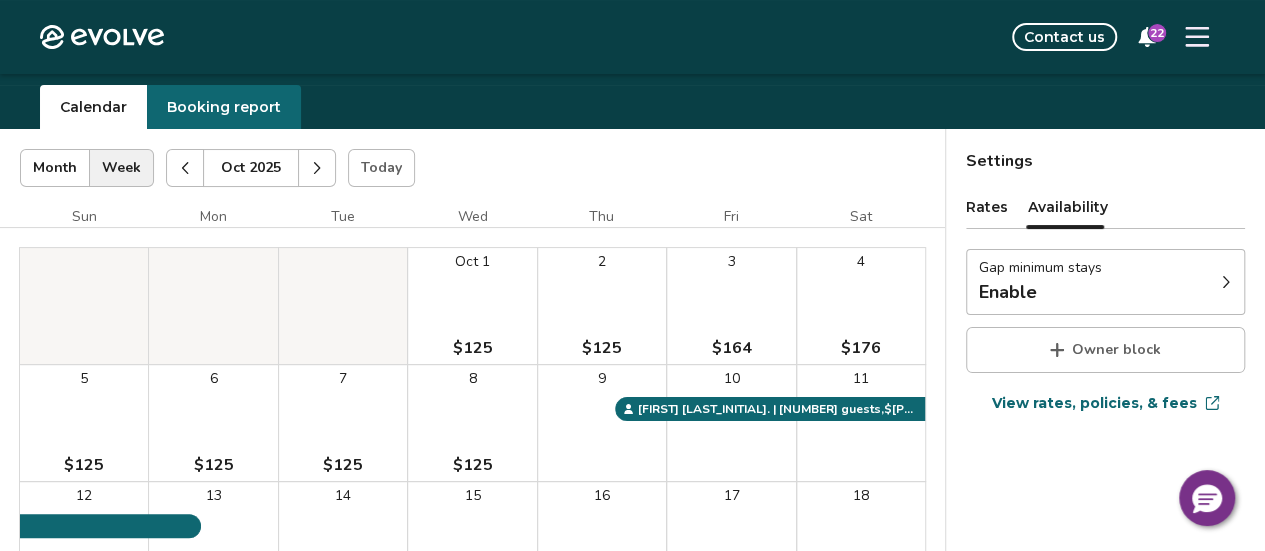 scroll, scrollTop: 42, scrollLeft: 0, axis: vertical 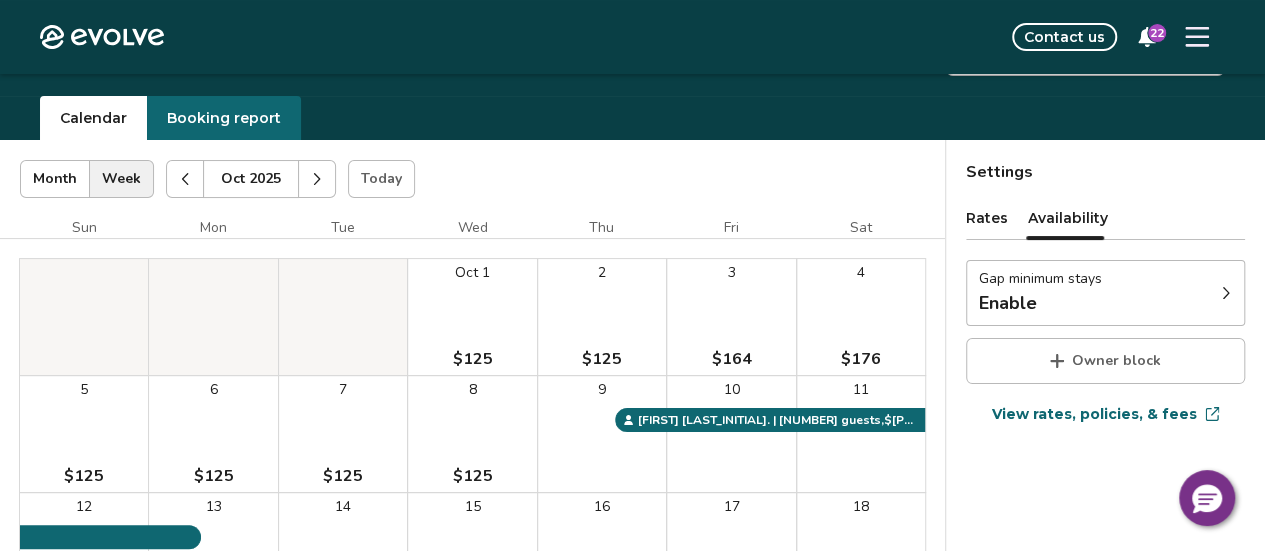 click 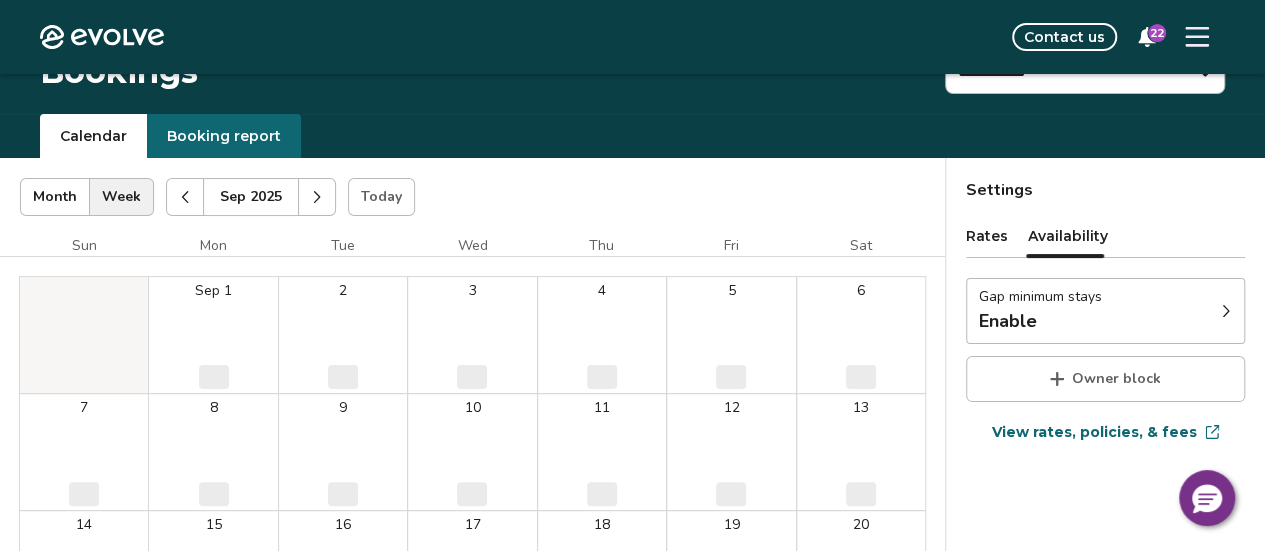 scroll, scrollTop: 10, scrollLeft: 0, axis: vertical 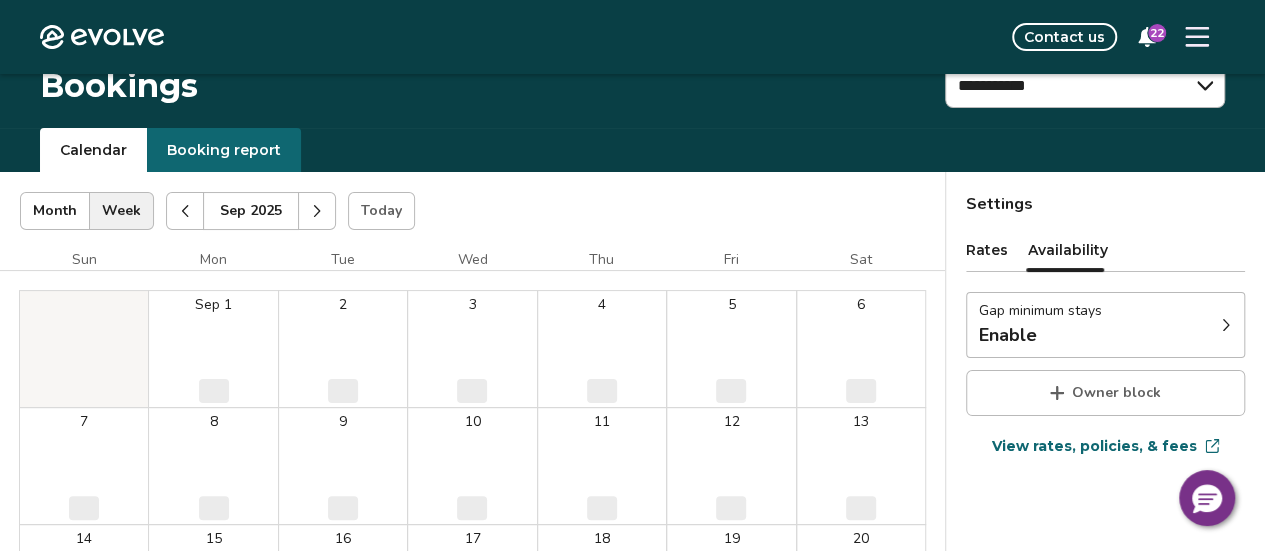 click 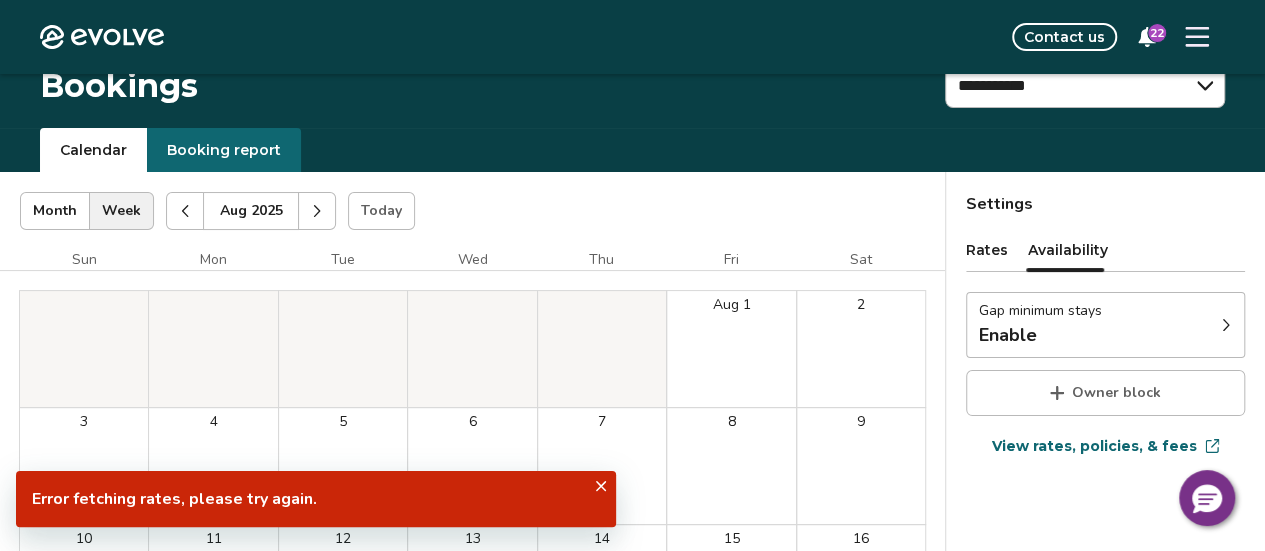 click 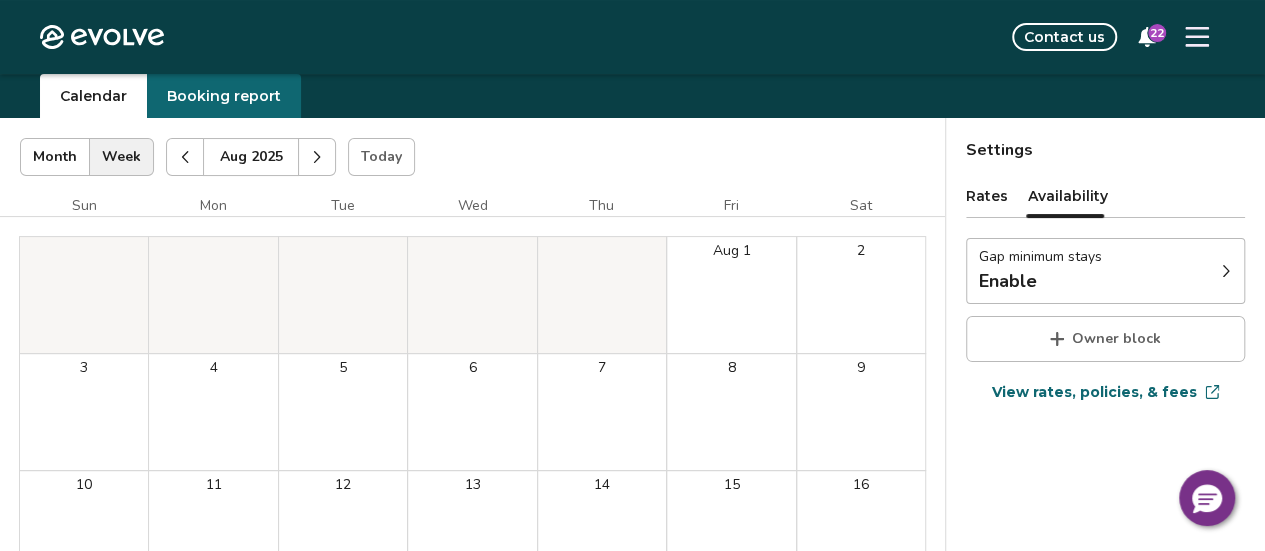 scroll, scrollTop: 0, scrollLeft: 0, axis: both 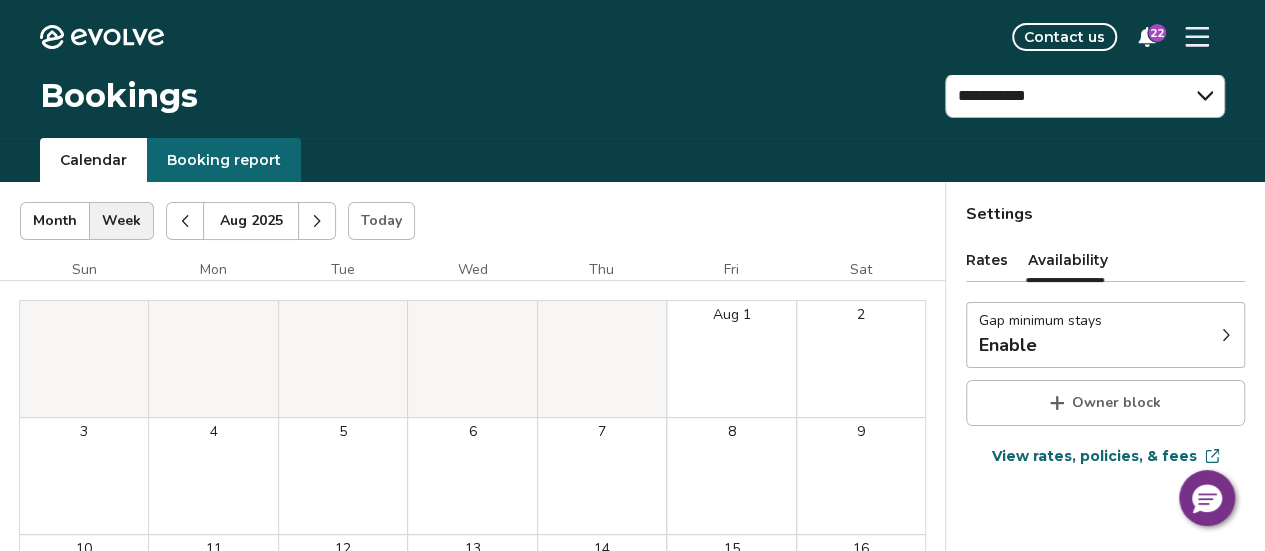 click 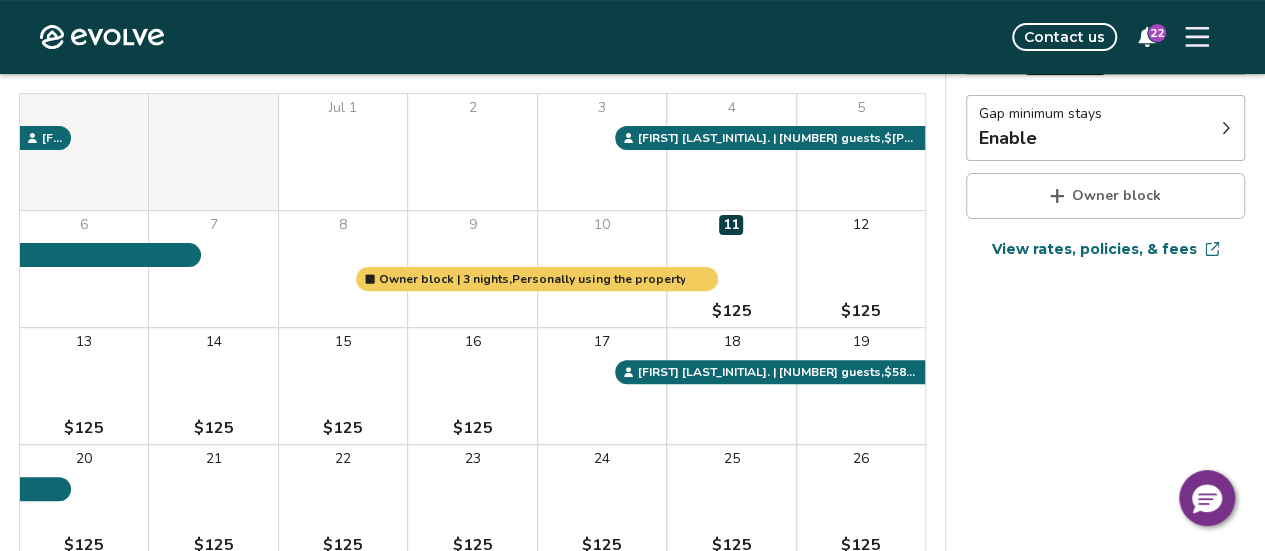 scroll, scrollTop: 218, scrollLeft: 0, axis: vertical 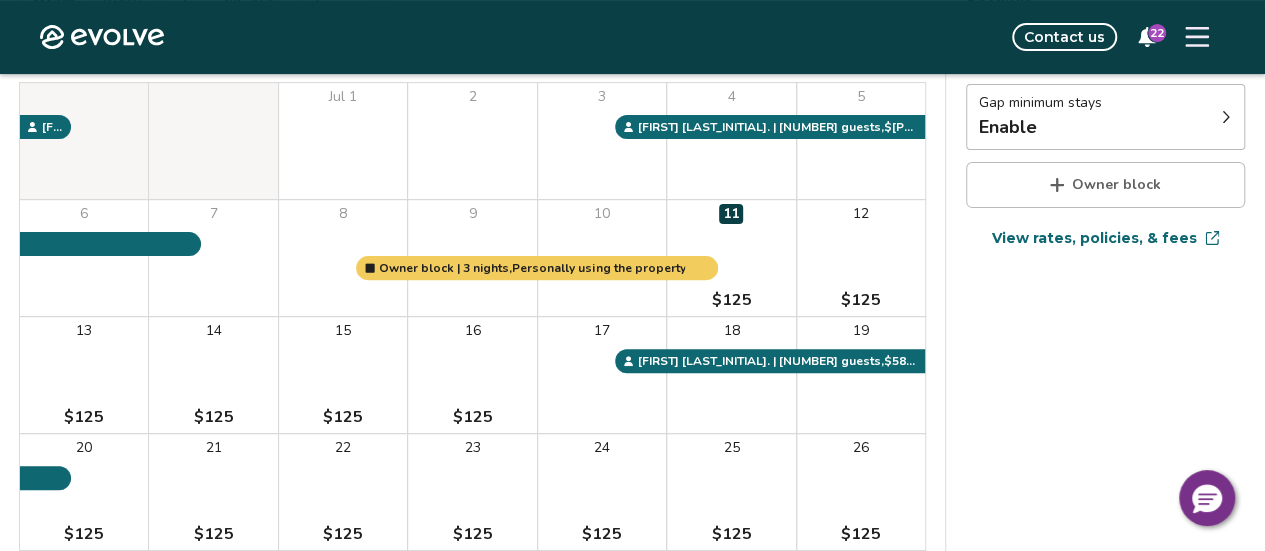 click on "[NUMBER] $[PRICE]" at bounding box center (731, 258) 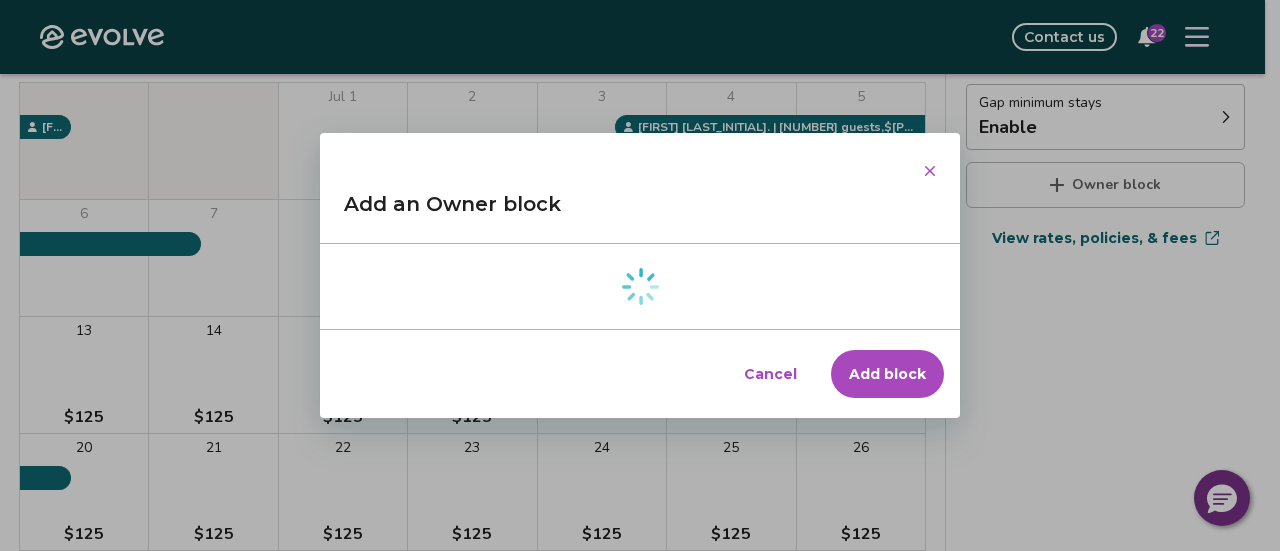 type on "*" 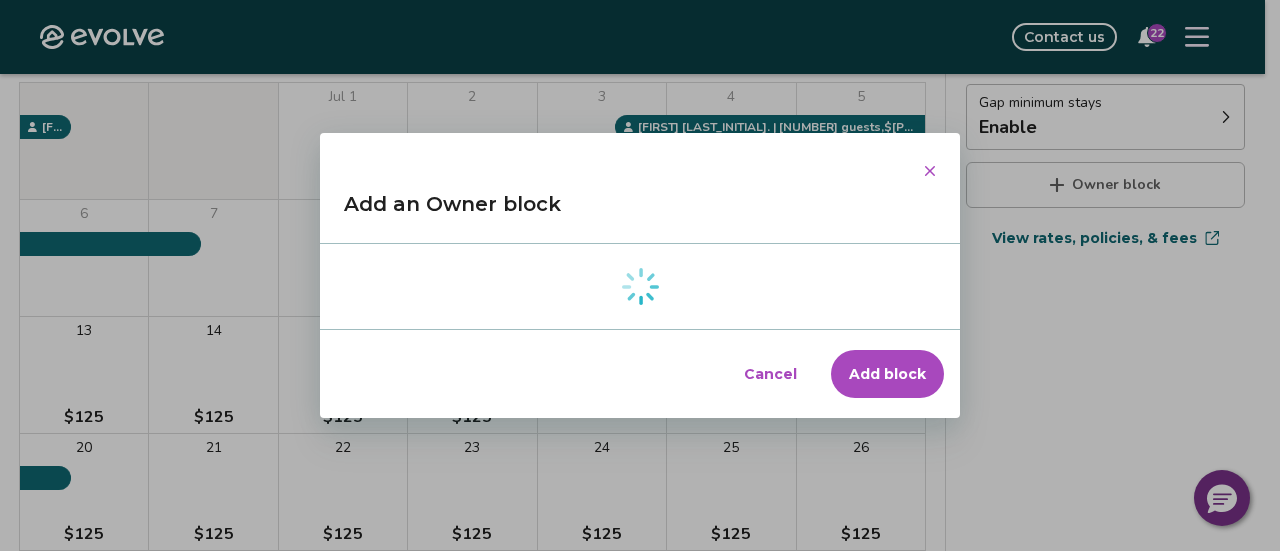 select on "**********" 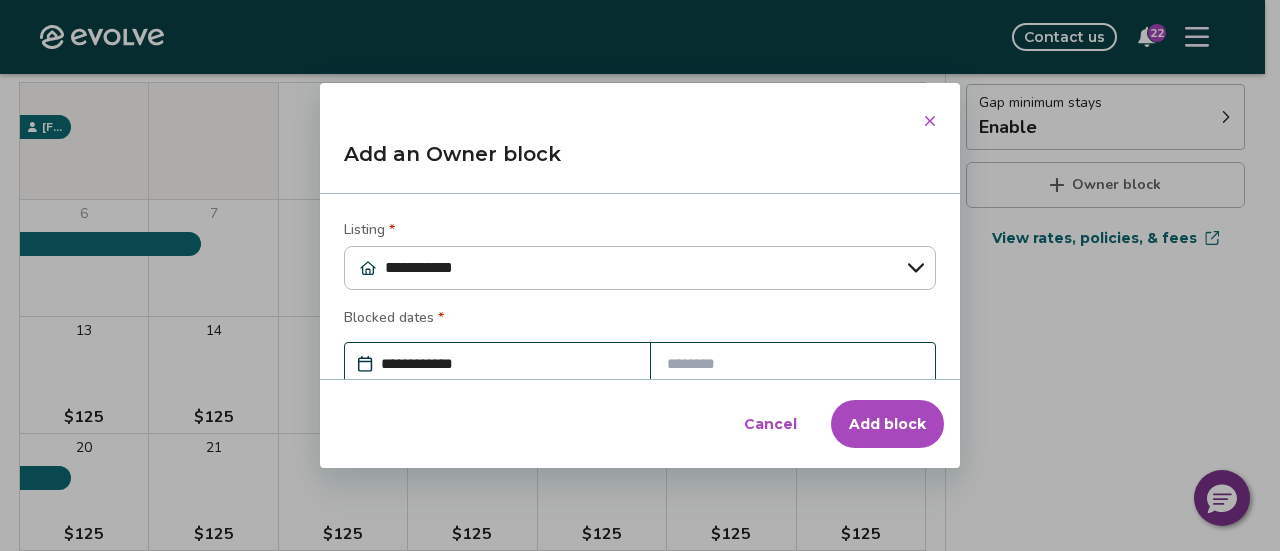 click at bounding box center [793, 364] 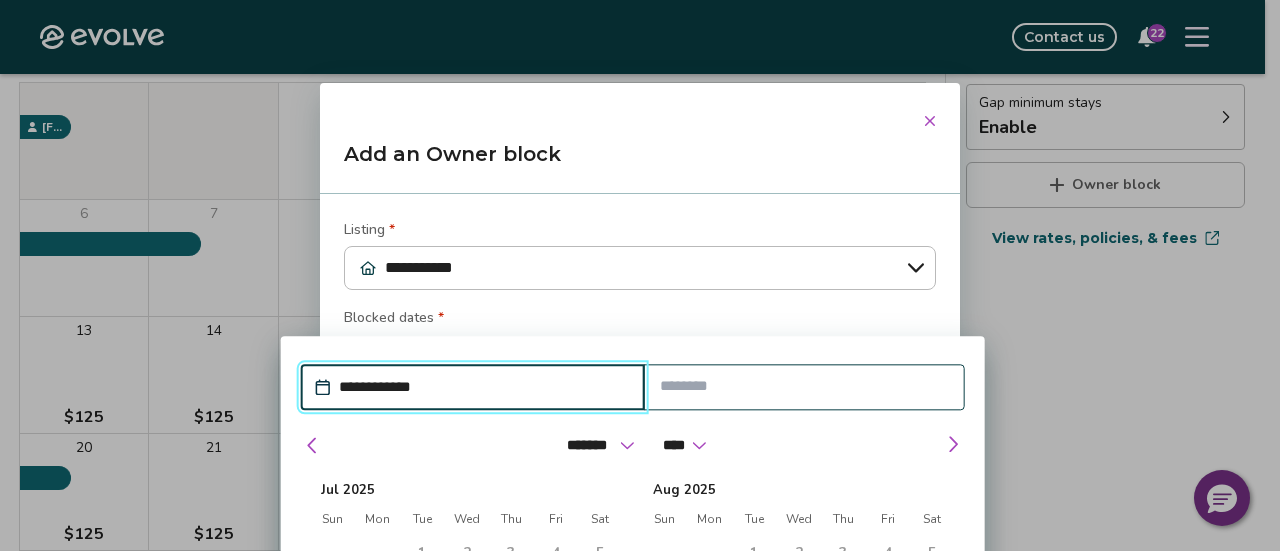 click at bounding box center (804, 386) 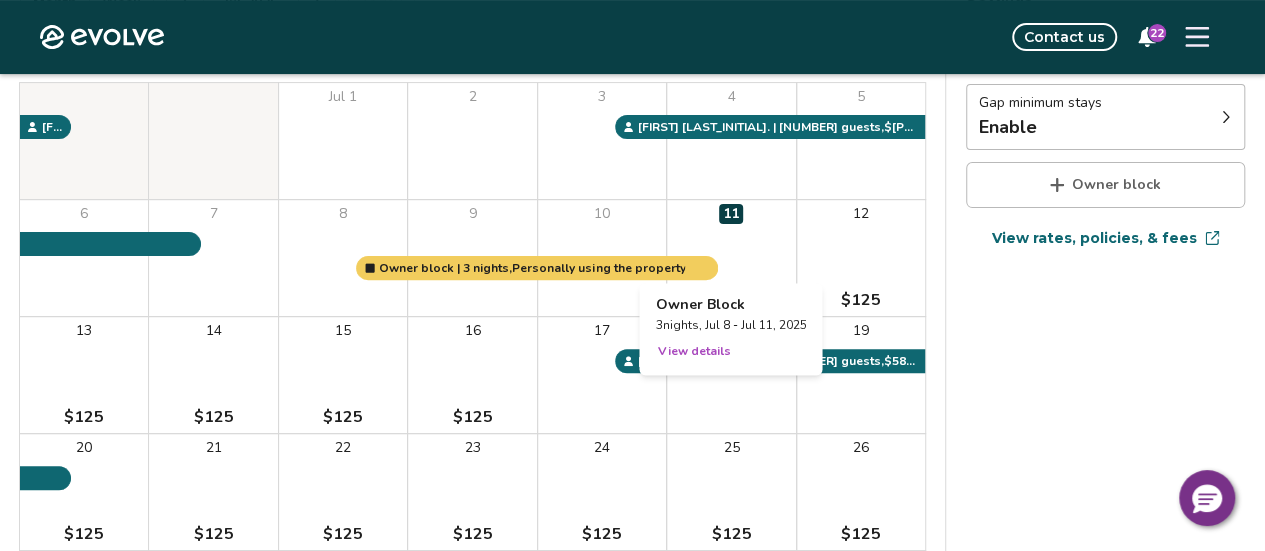click on "View details" at bounding box center [693, 351] 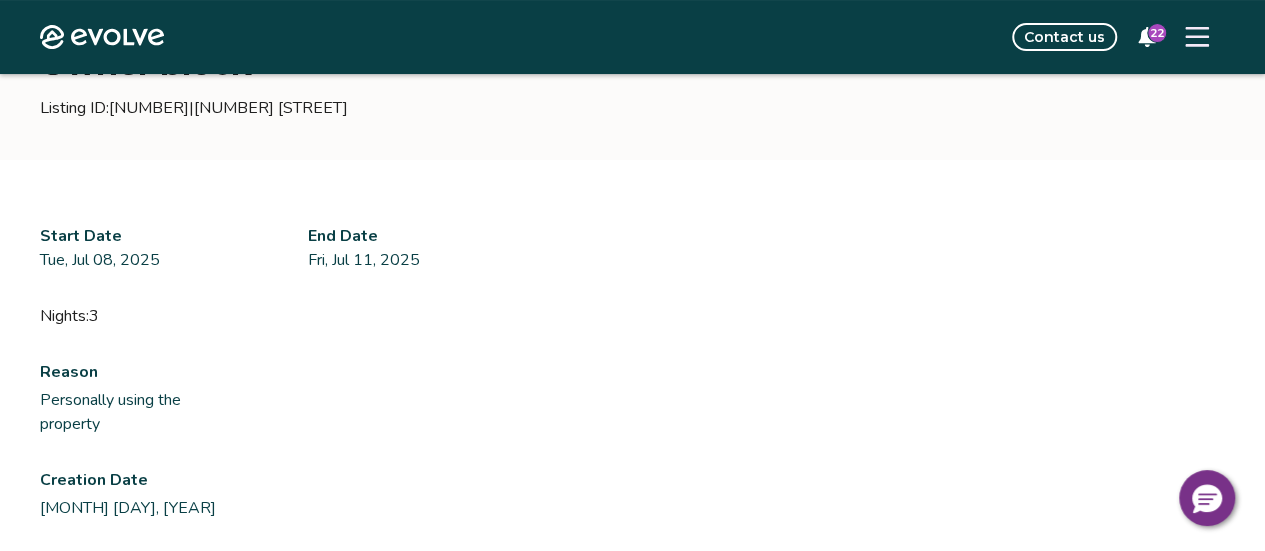 scroll, scrollTop: 218, scrollLeft: 0, axis: vertical 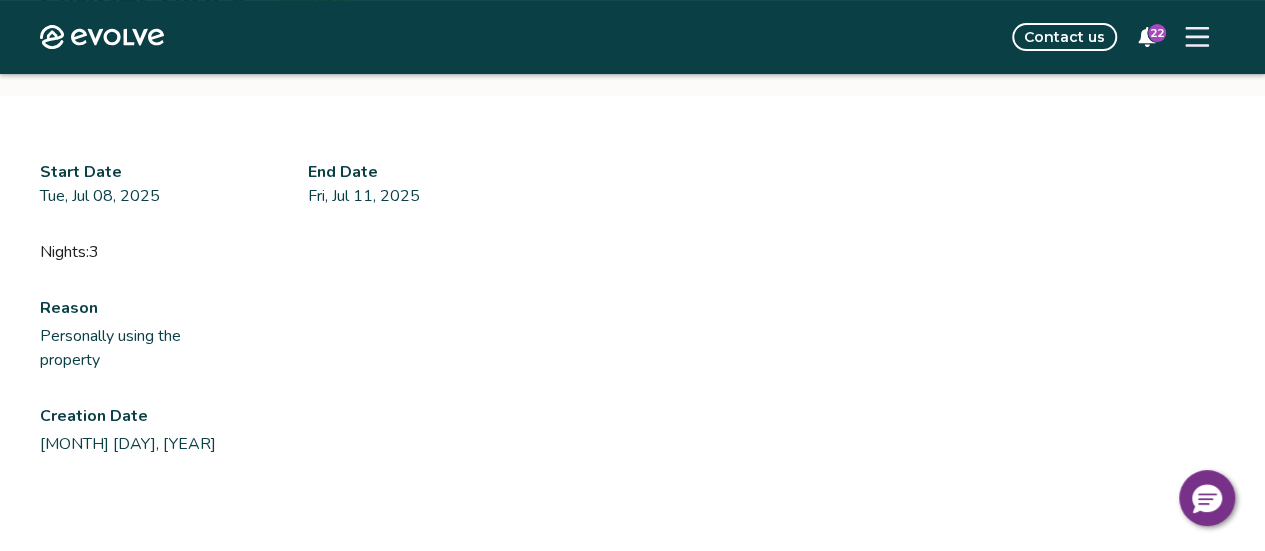 select on "**********" 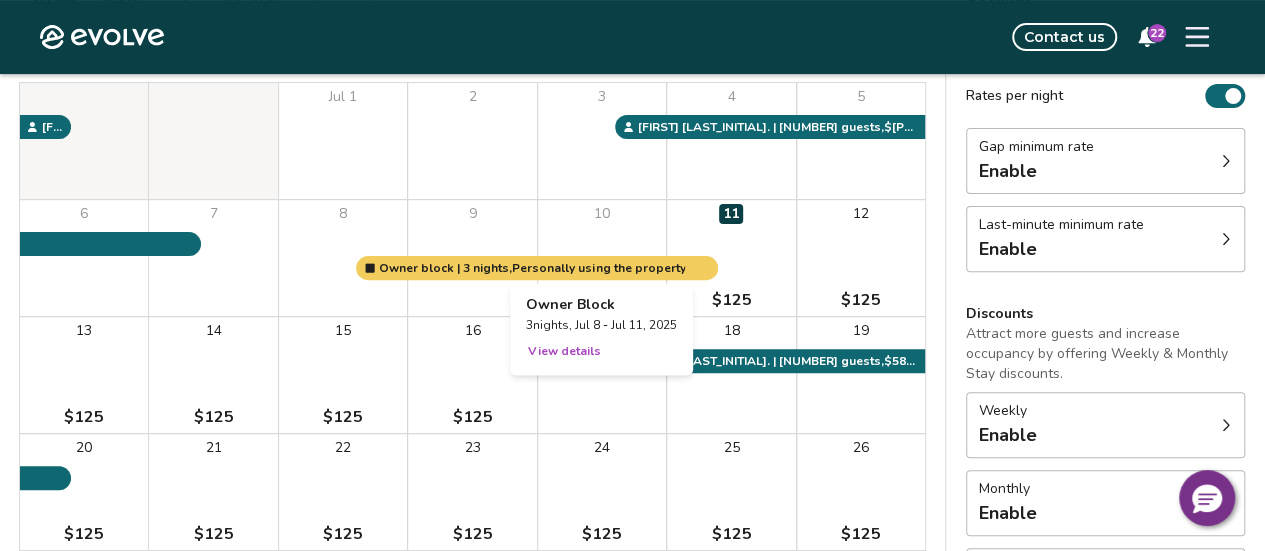 click at bounding box center [602, 258] 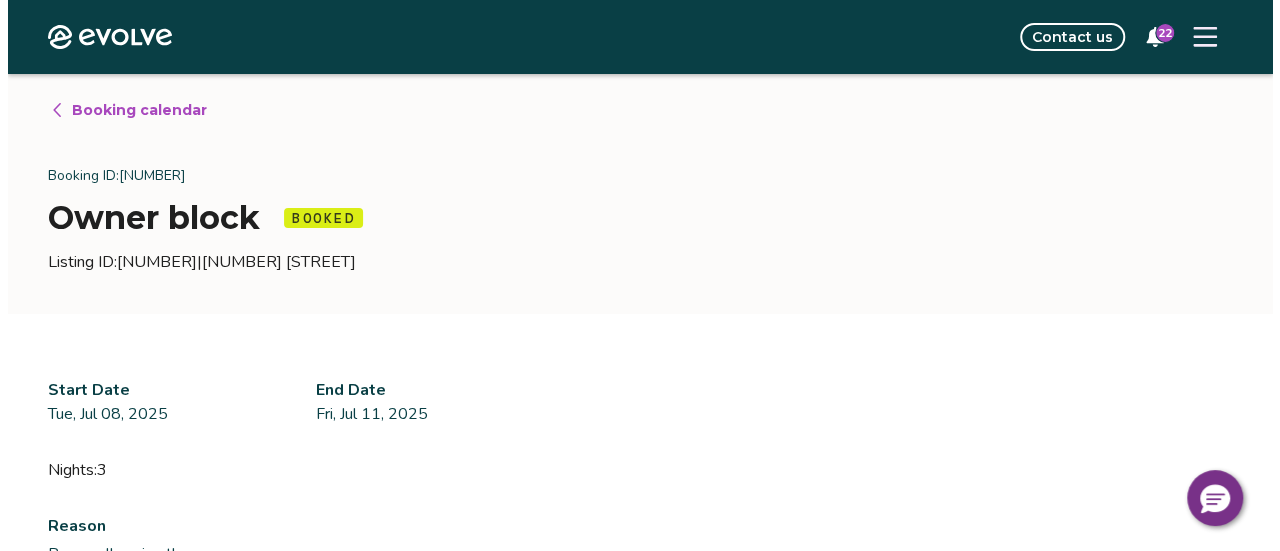 scroll, scrollTop: 0, scrollLeft: 0, axis: both 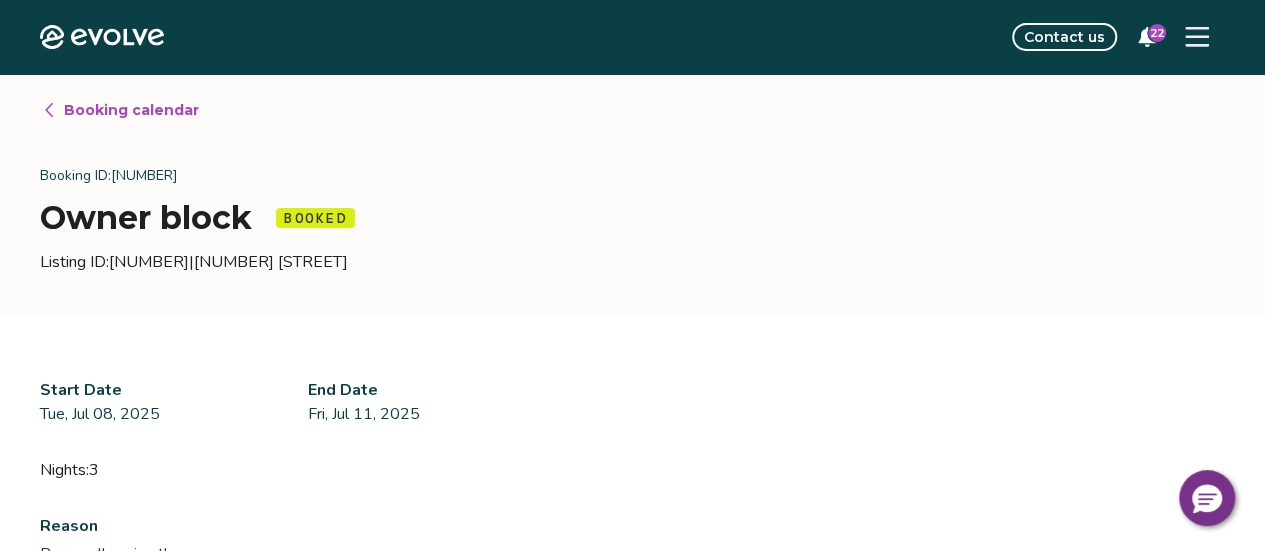 click on "Booking calendar" at bounding box center [131, 110] 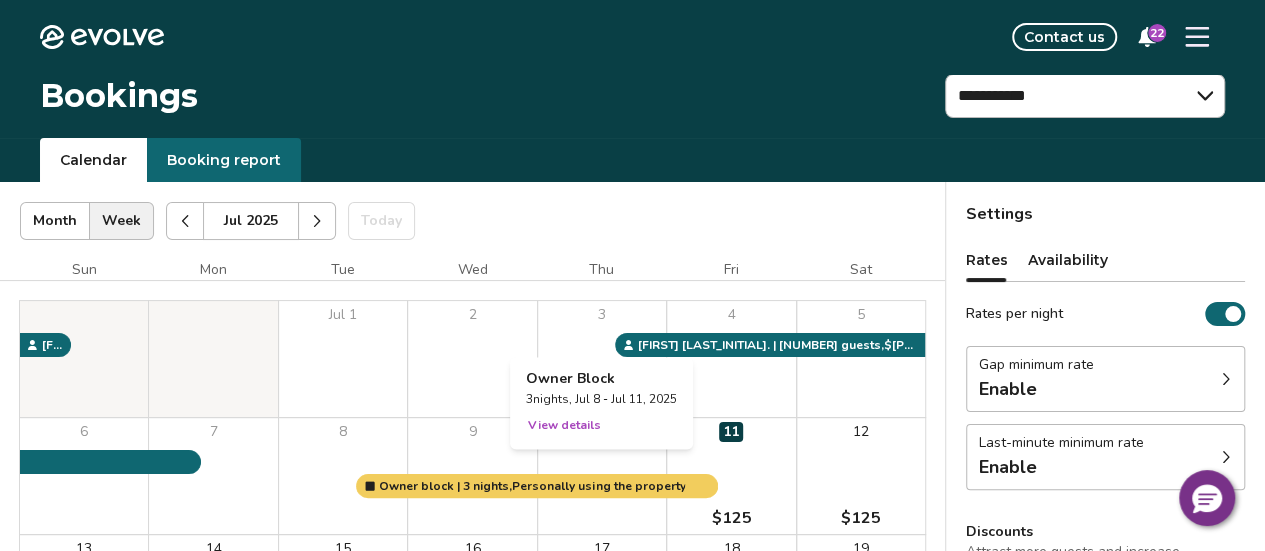 click on "View details" at bounding box center [564, 425] 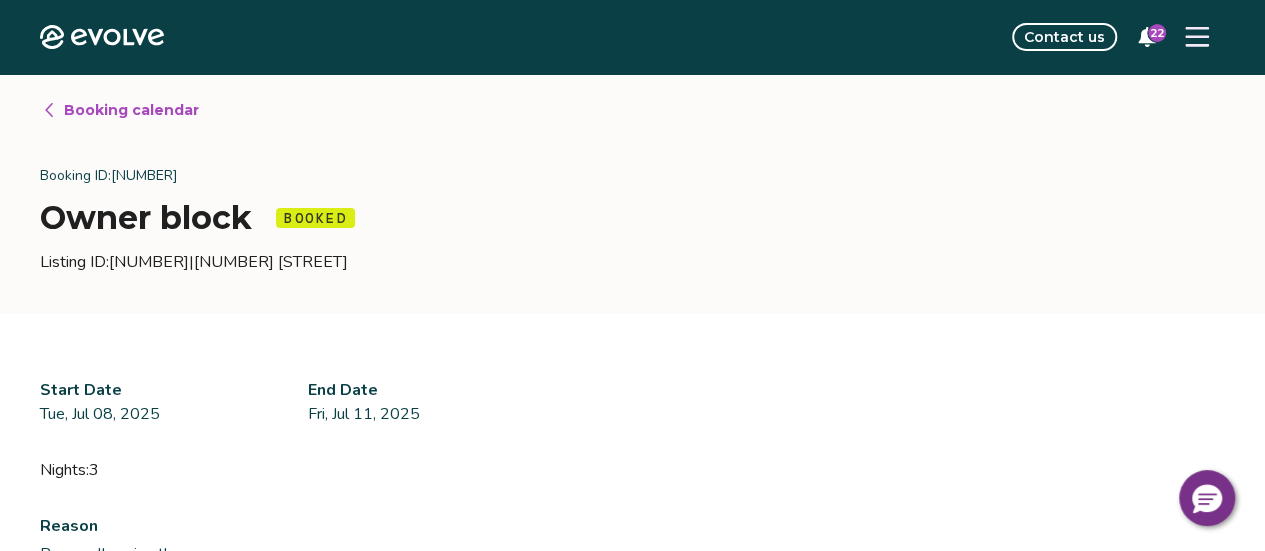 click on "Booking calendar" at bounding box center (131, 110) 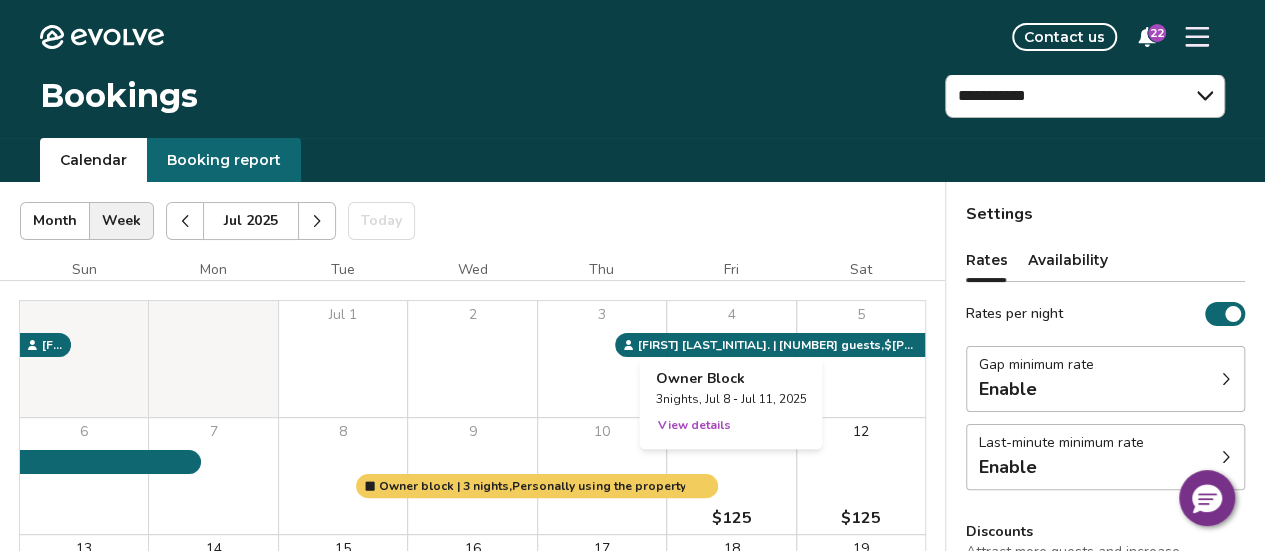 click on "[NUMBER] $[PRICE]" at bounding box center [731, 476] 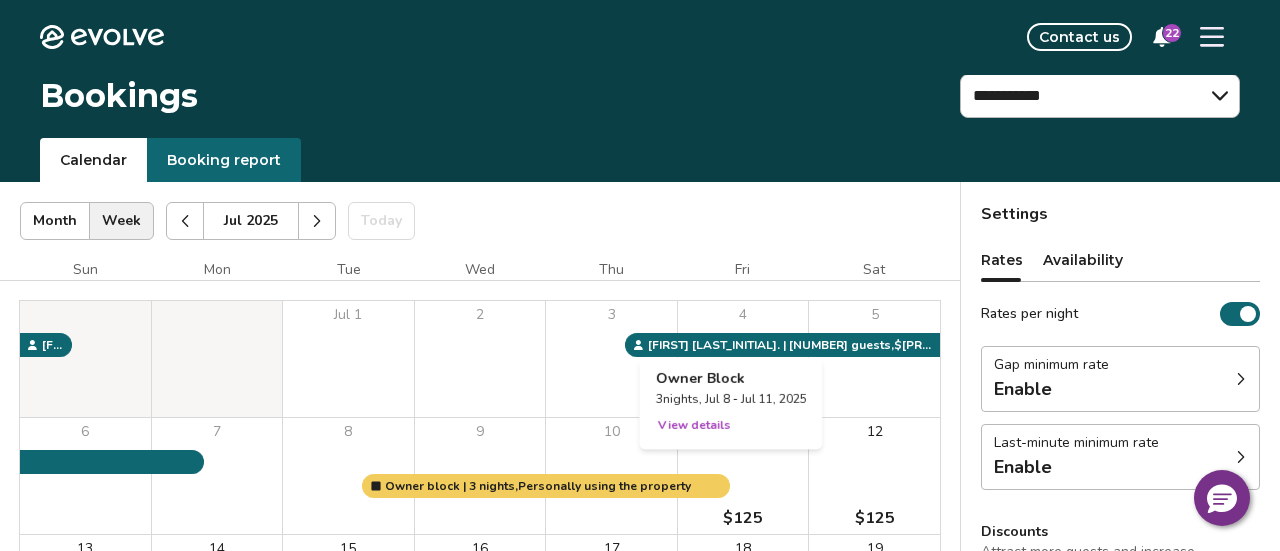 select on "**********" 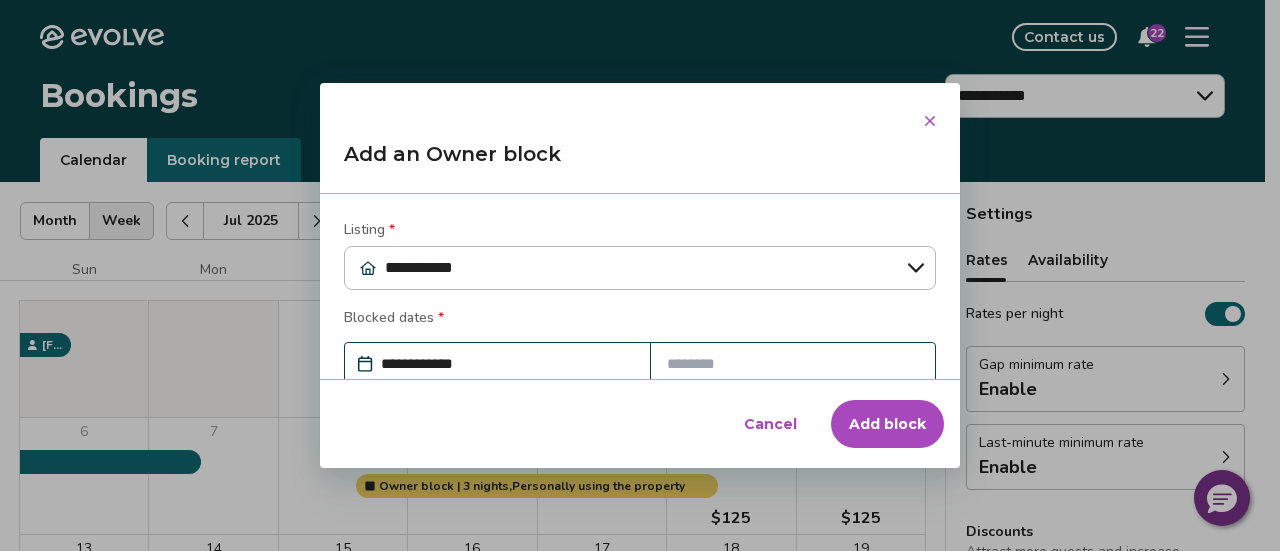 click at bounding box center [793, 364] 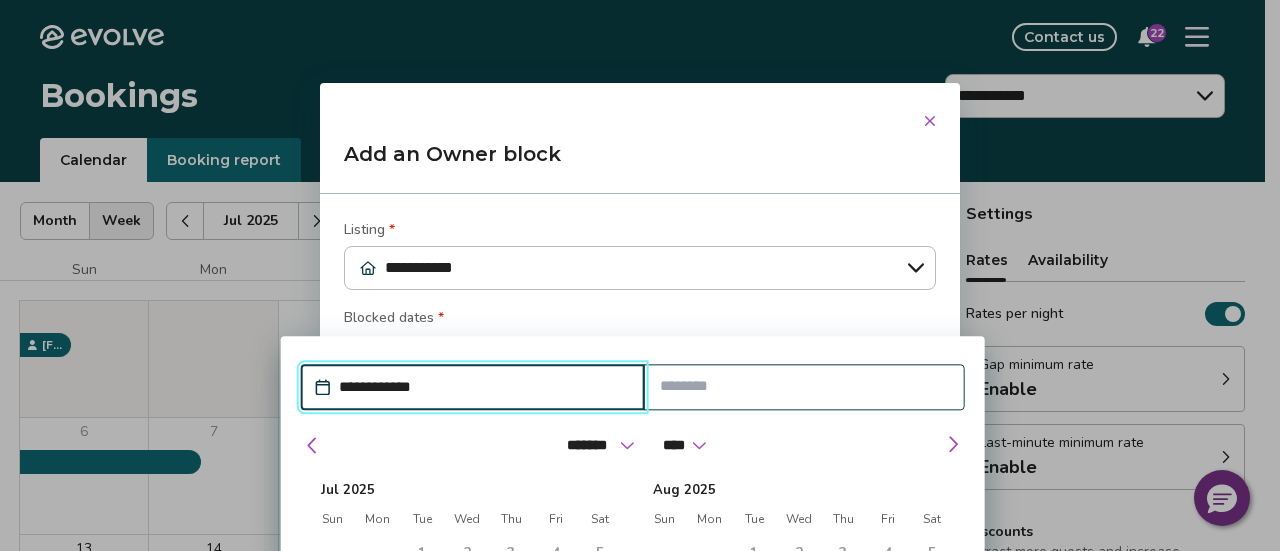 click at bounding box center (804, 386) 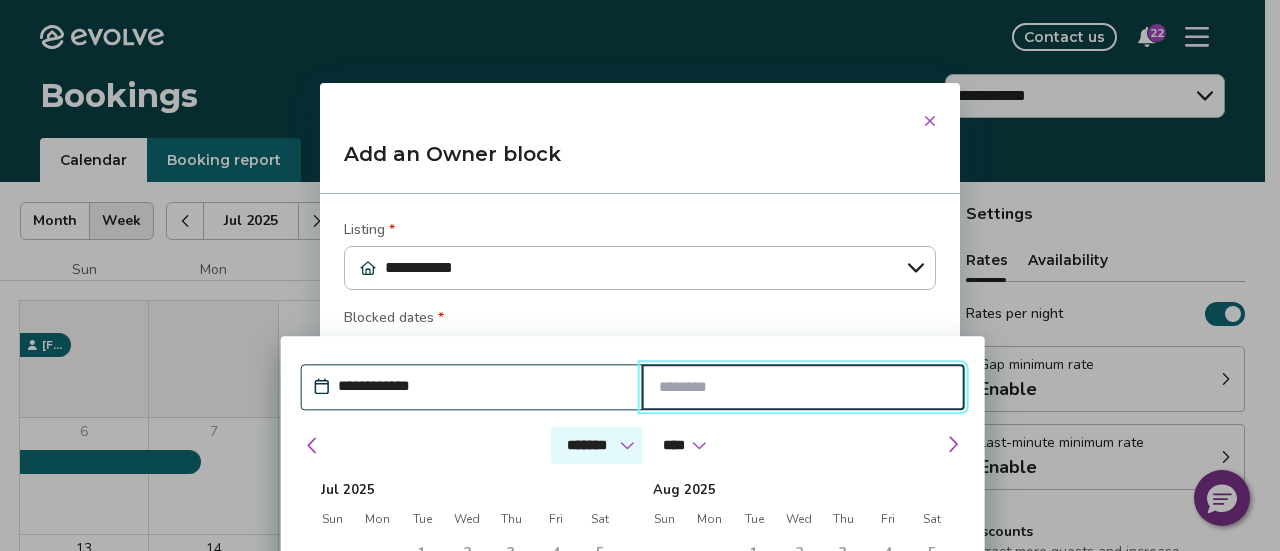 click on "******* ******** ***** ***** *** **** **** ****** ********* ******* ******** ********" at bounding box center [597, 445] 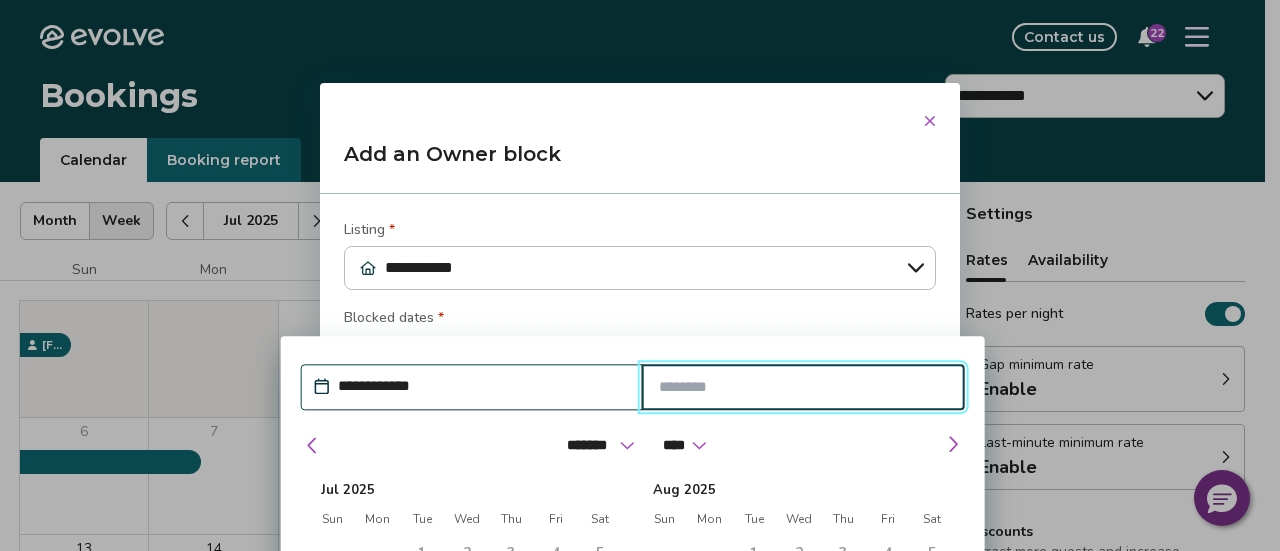 drag, startPoint x: 631, startPoint y: 443, endPoint x: 681, endPoint y: 384, distance: 77.33692 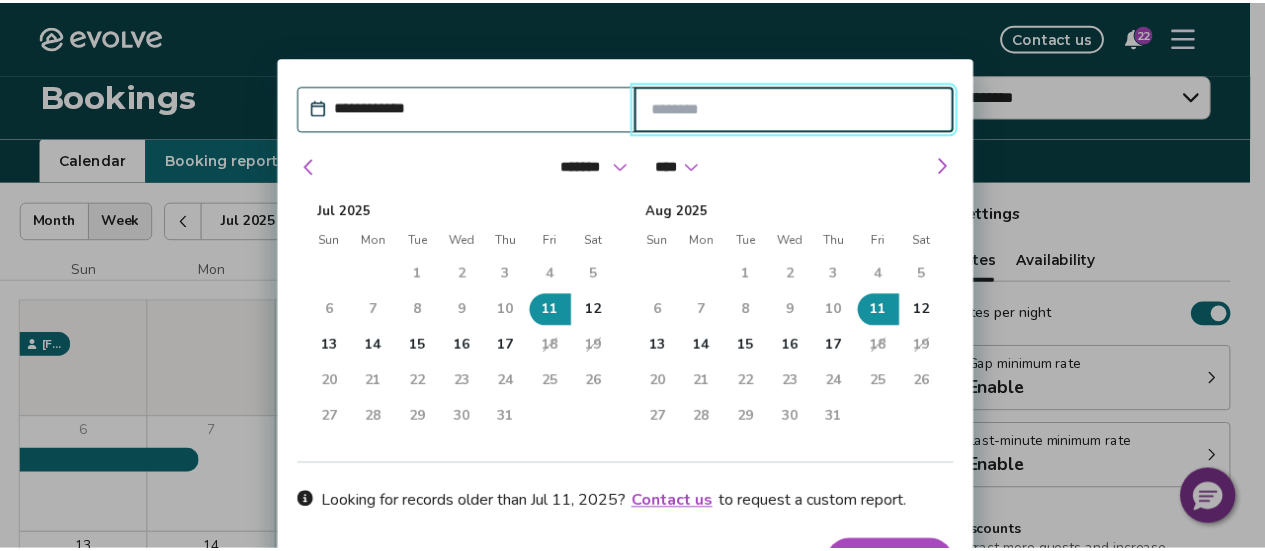 scroll, scrollTop: 280, scrollLeft: 0, axis: vertical 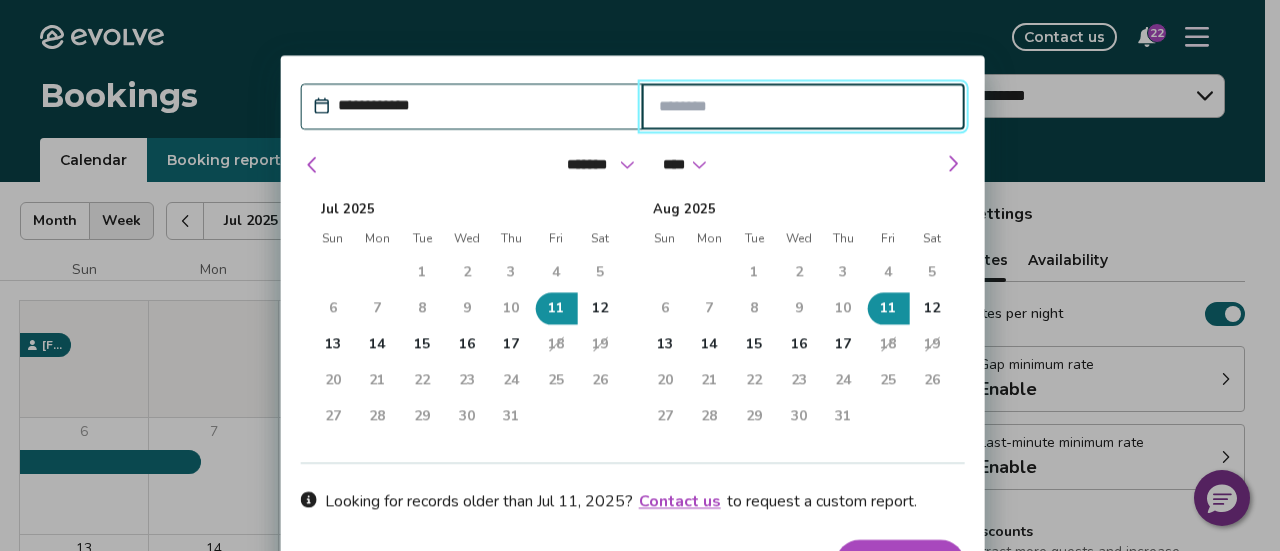 click on "**********" at bounding box center (640, 275) 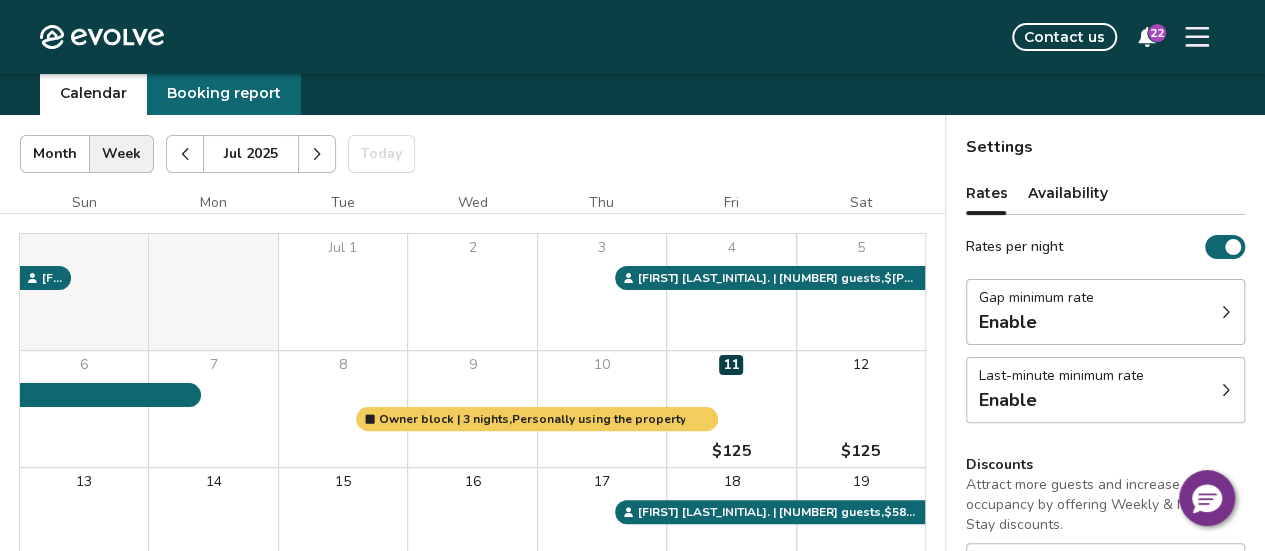 scroll, scrollTop: 42, scrollLeft: 0, axis: vertical 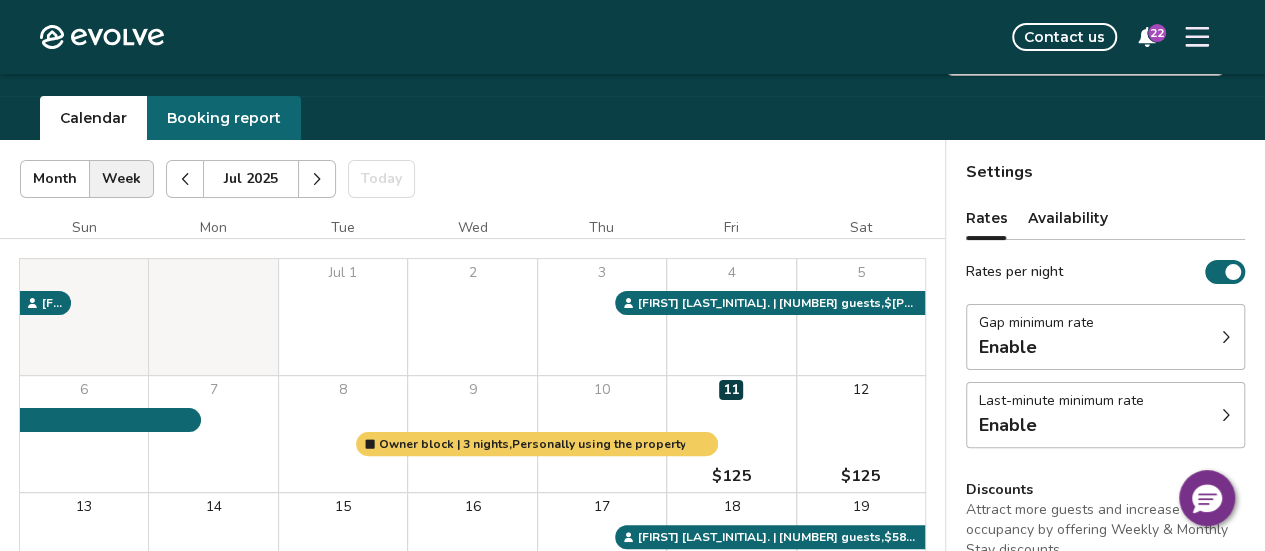 click at bounding box center (317, 179) 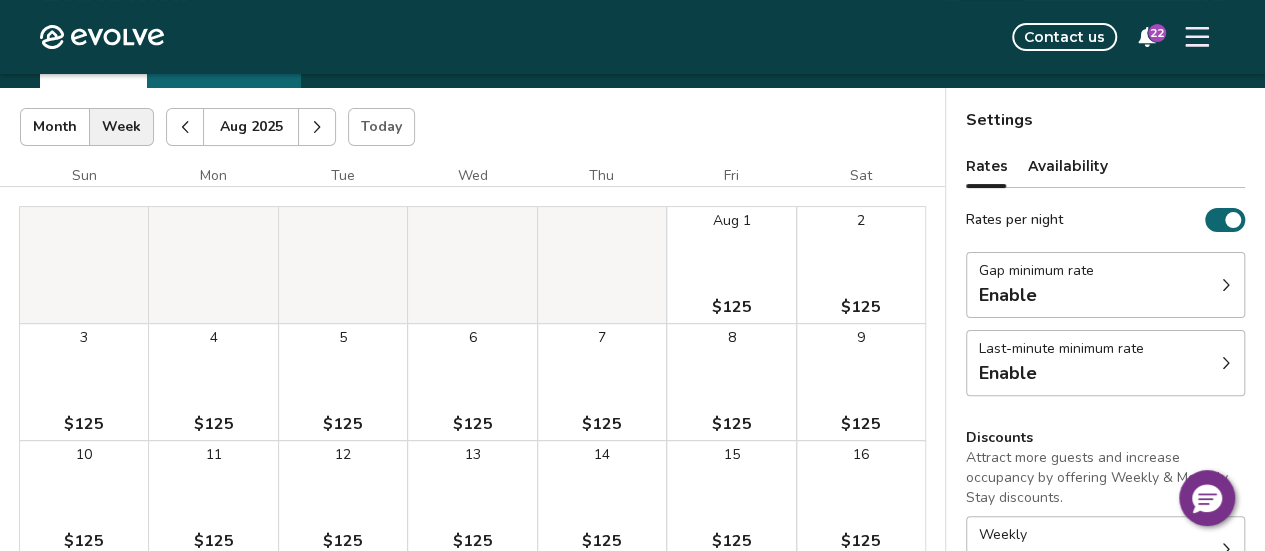scroll, scrollTop: 107, scrollLeft: 0, axis: vertical 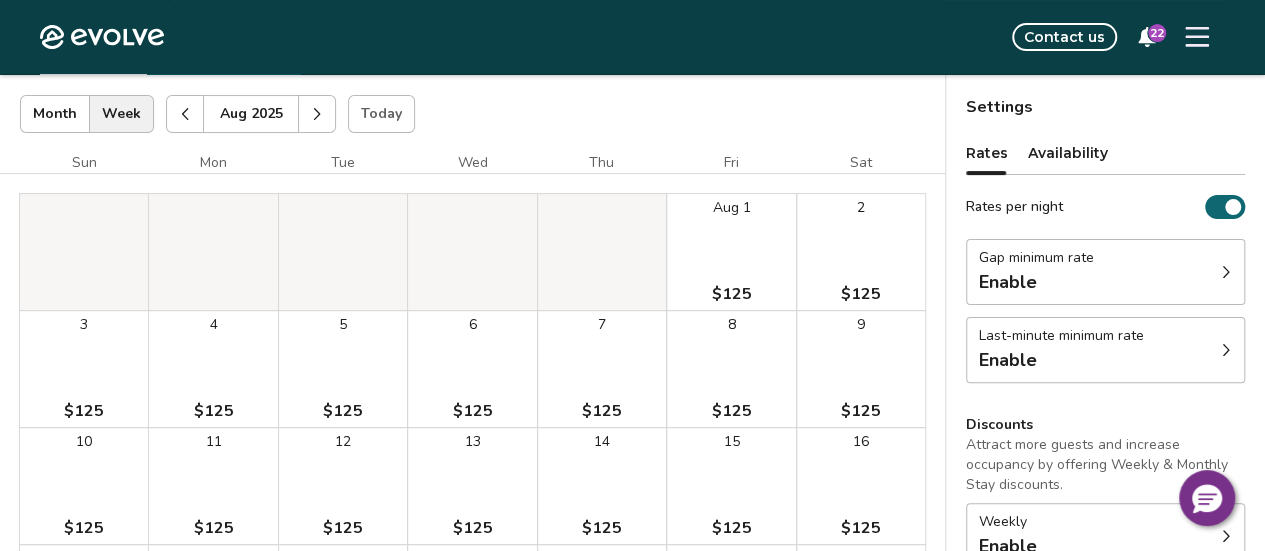 click at bounding box center [317, 114] 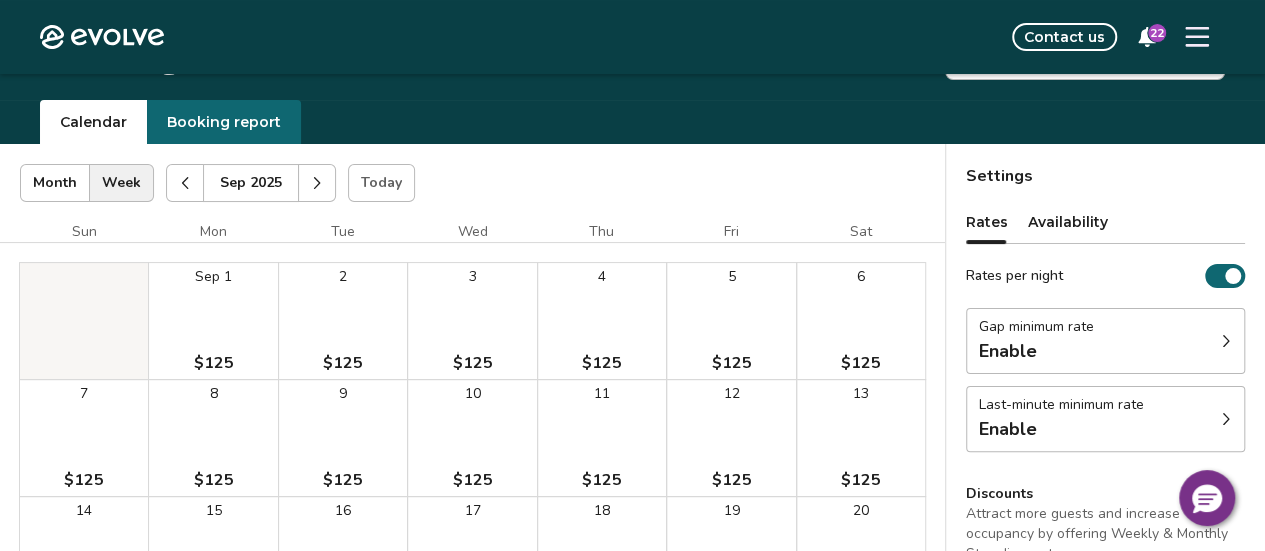 scroll, scrollTop: 0, scrollLeft: 0, axis: both 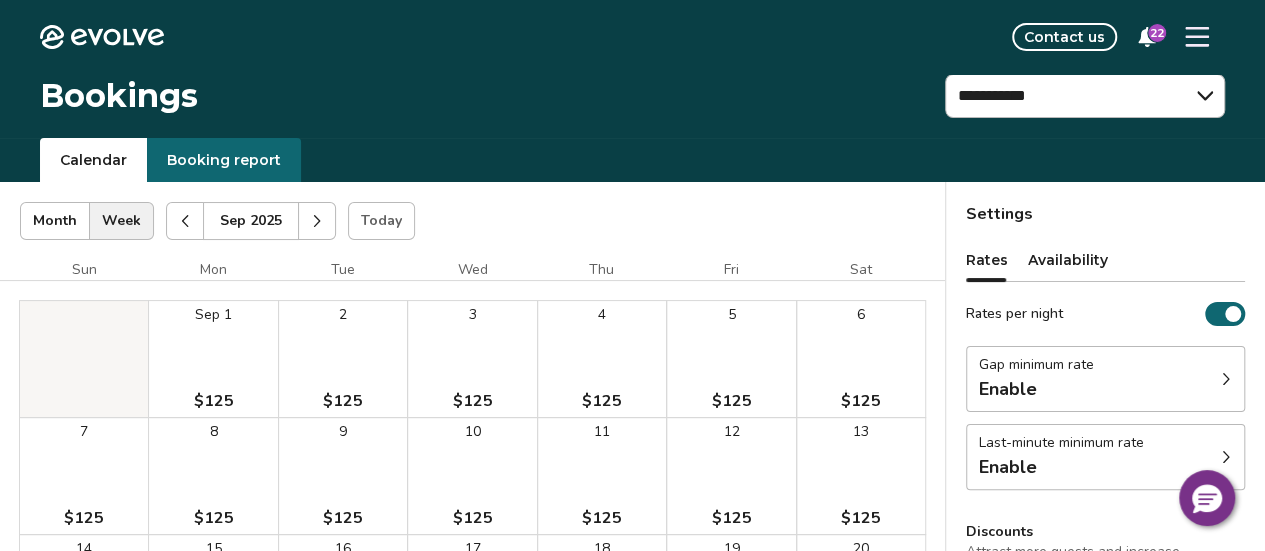 click 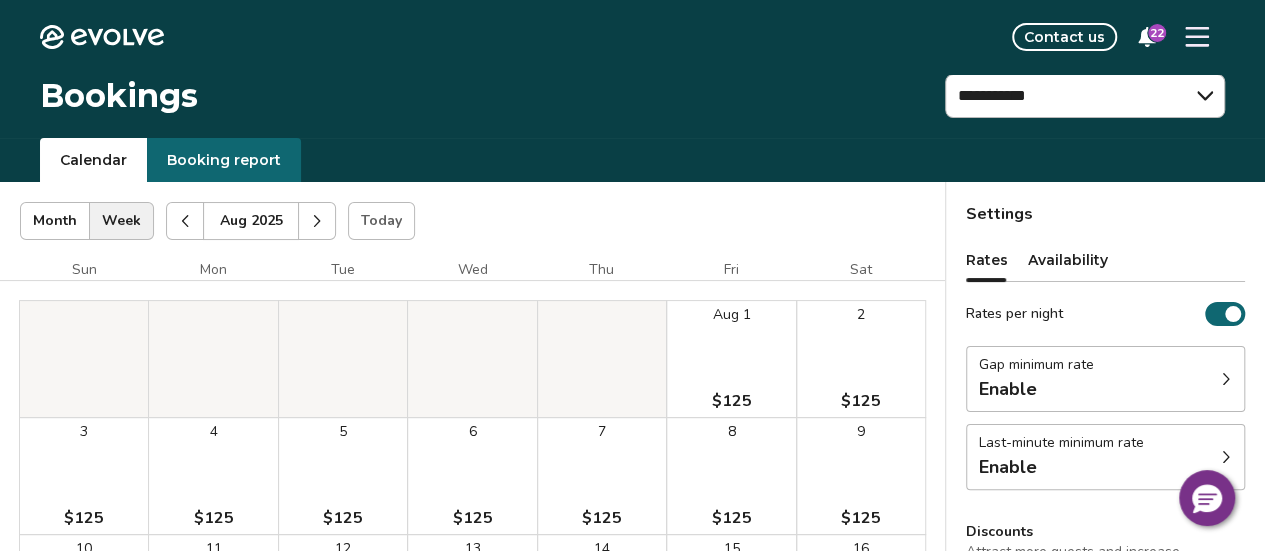 click 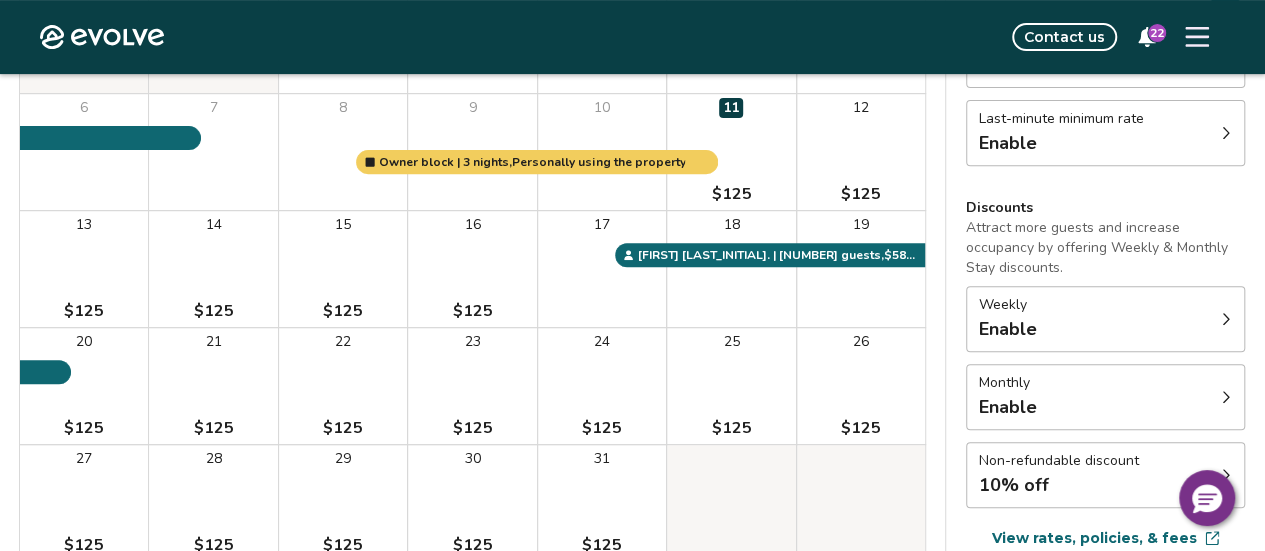 scroll, scrollTop: 325, scrollLeft: 0, axis: vertical 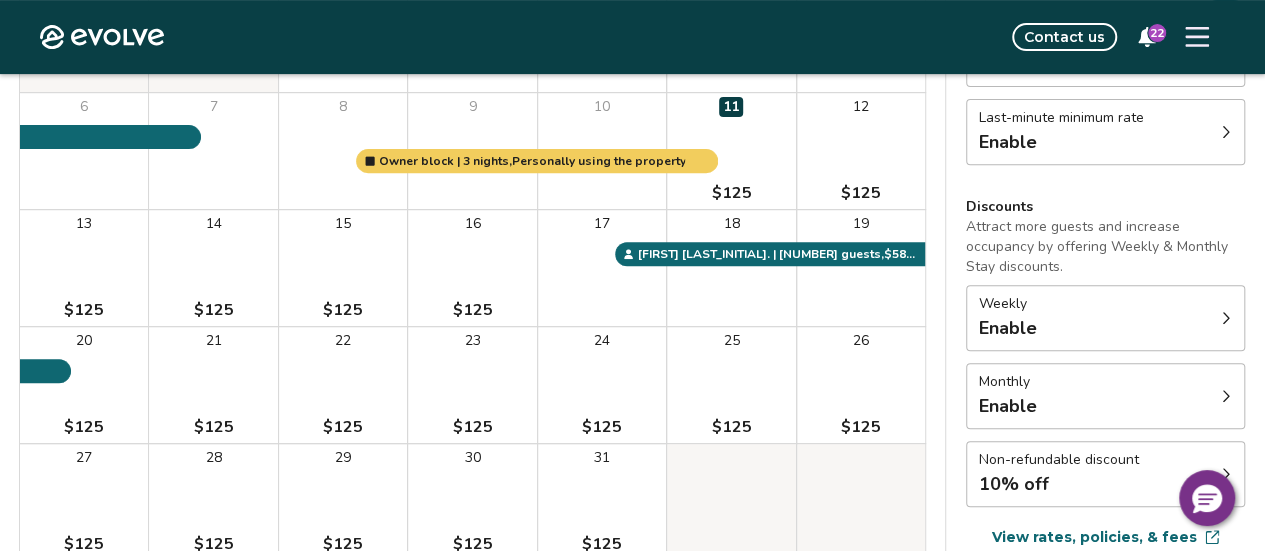 click on "[NUMBER] $[PRICE]" at bounding box center [84, 385] 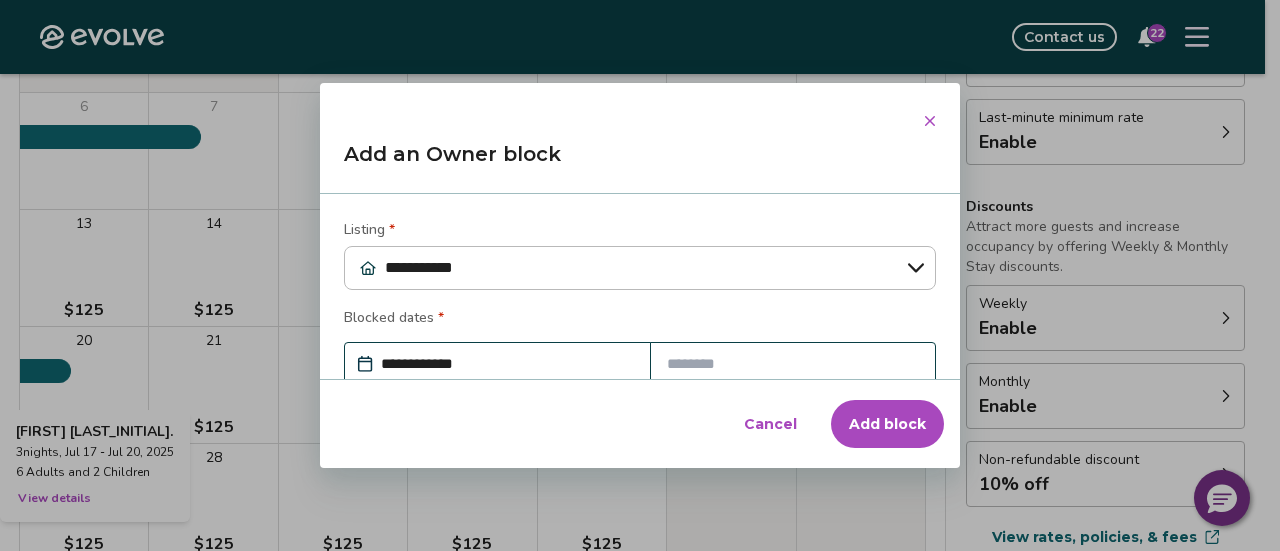 click at bounding box center [793, 364] 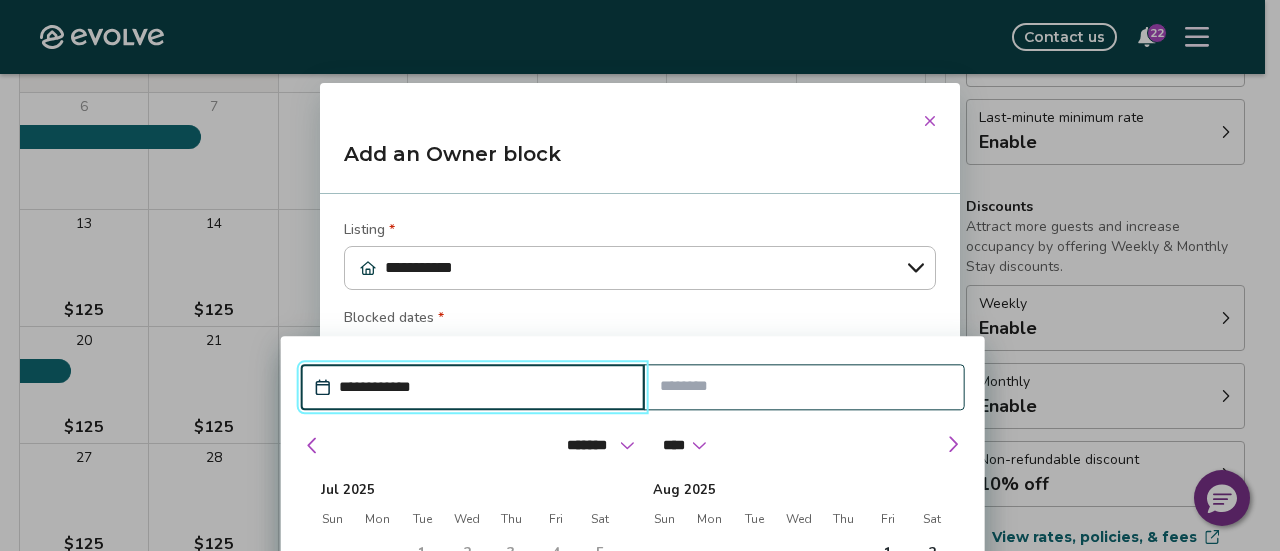 click 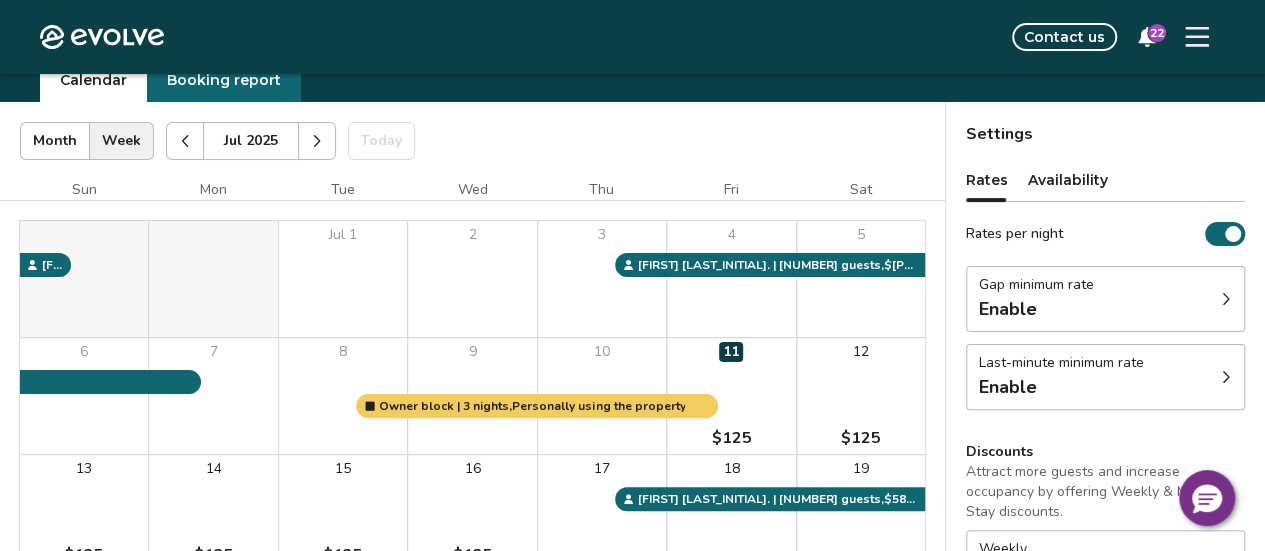 scroll, scrollTop: 73, scrollLeft: 0, axis: vertical 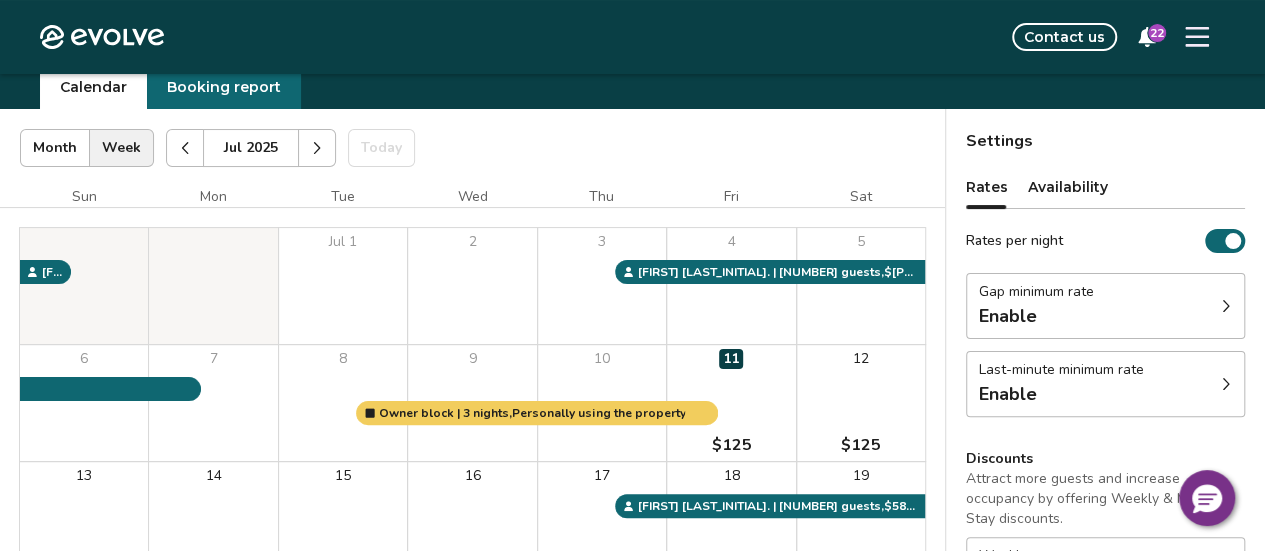 click 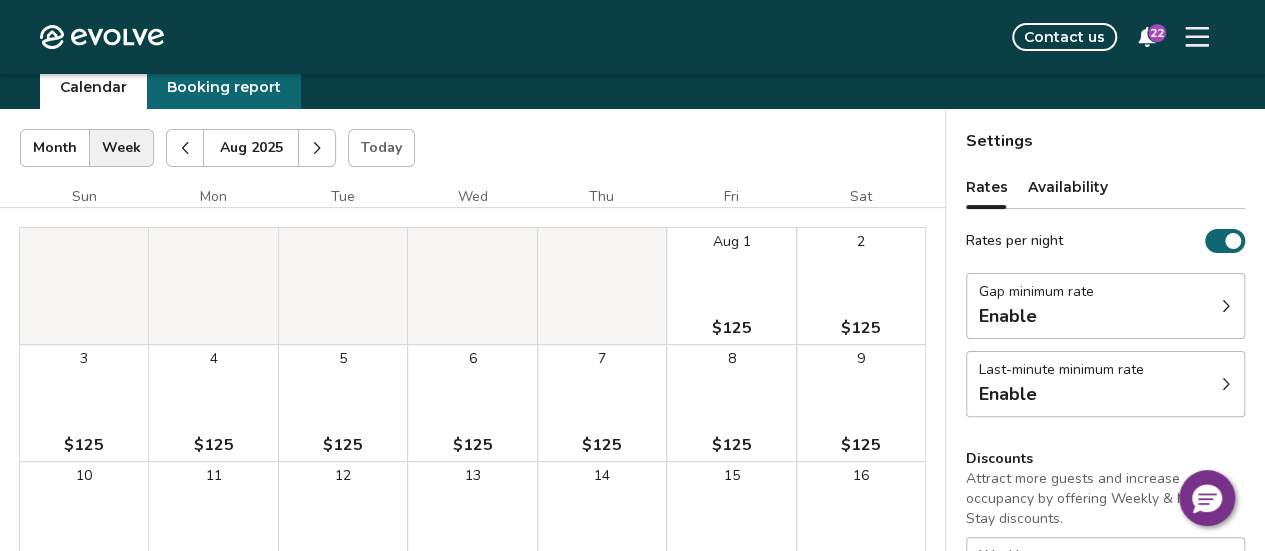 click 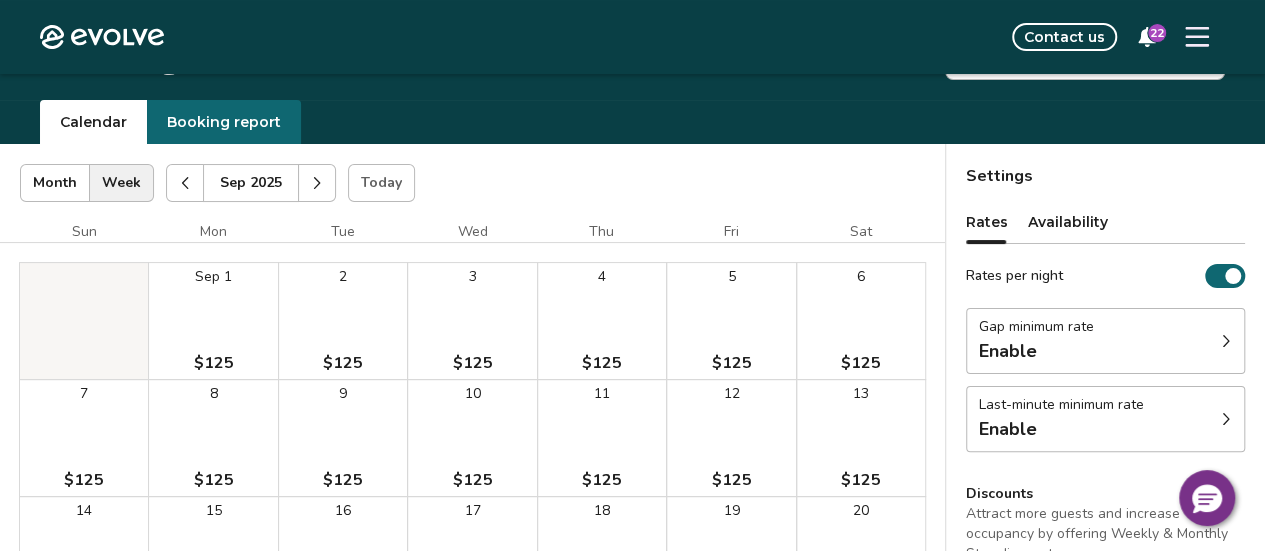 scroll, scrollTop: 43, scrollLeft: 0, axis: vertical 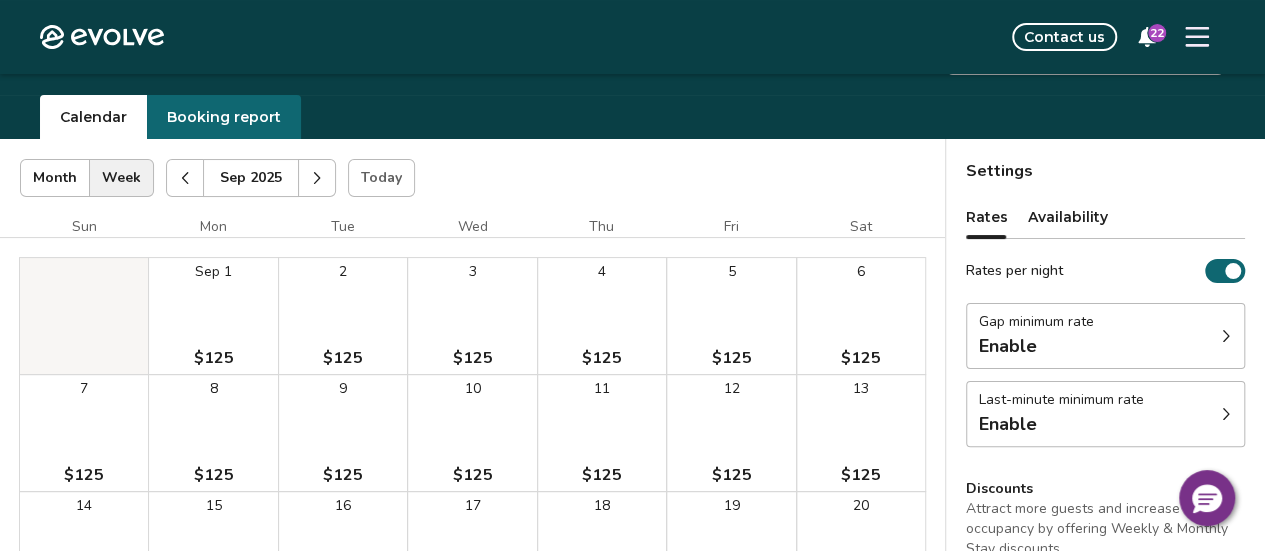 click 